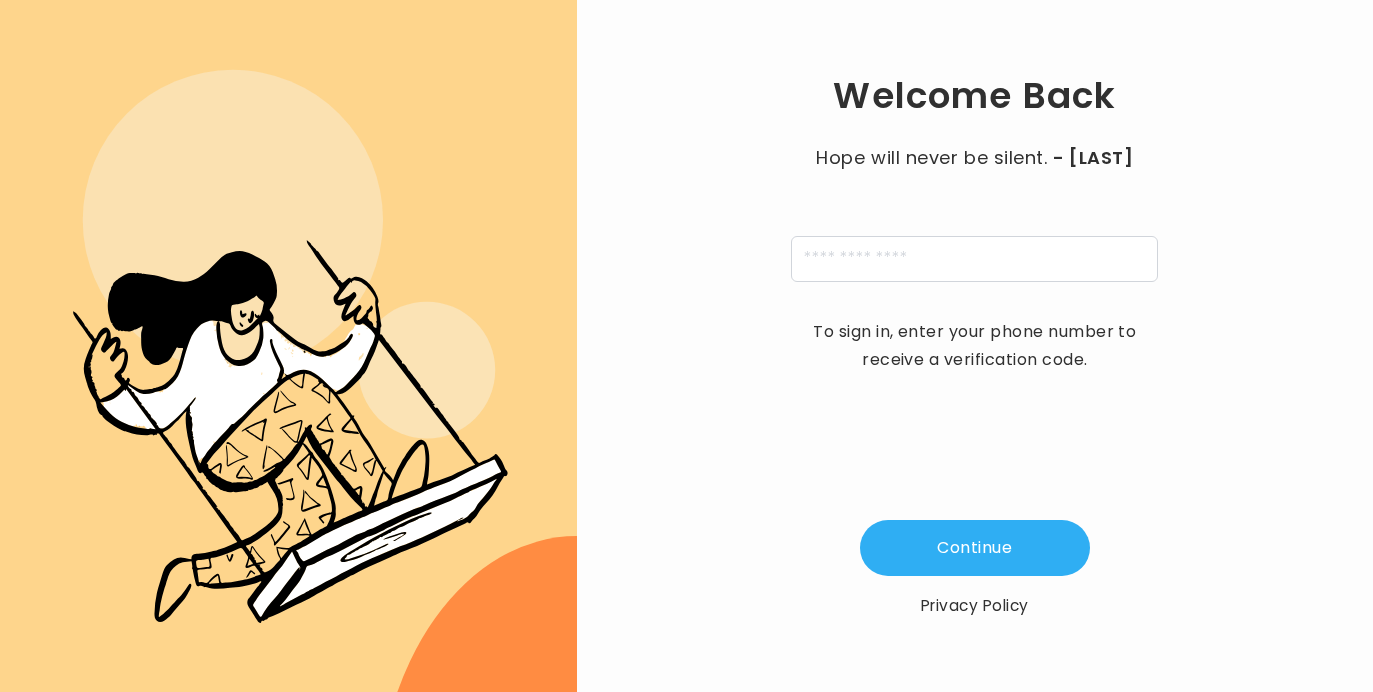 scroll, scrollTop: 0, scrollLeft: 0, axis: both 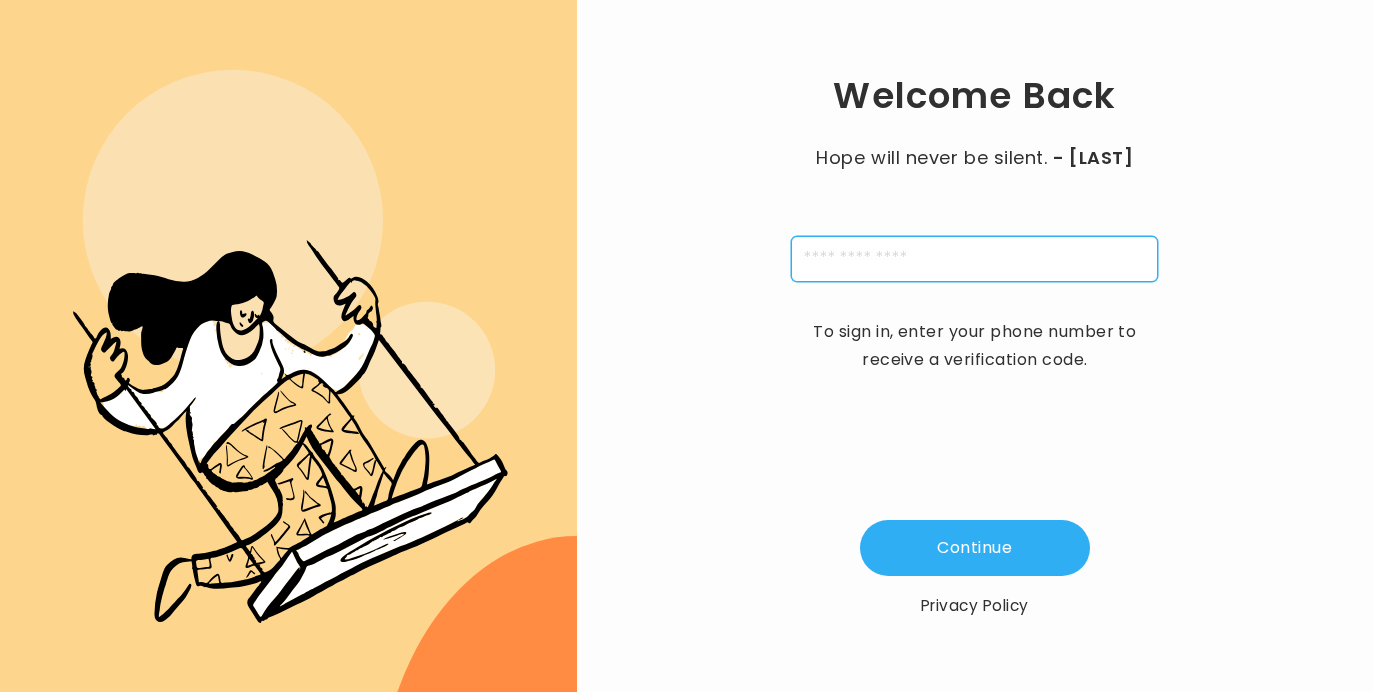 click at bounding box center [974, 259] 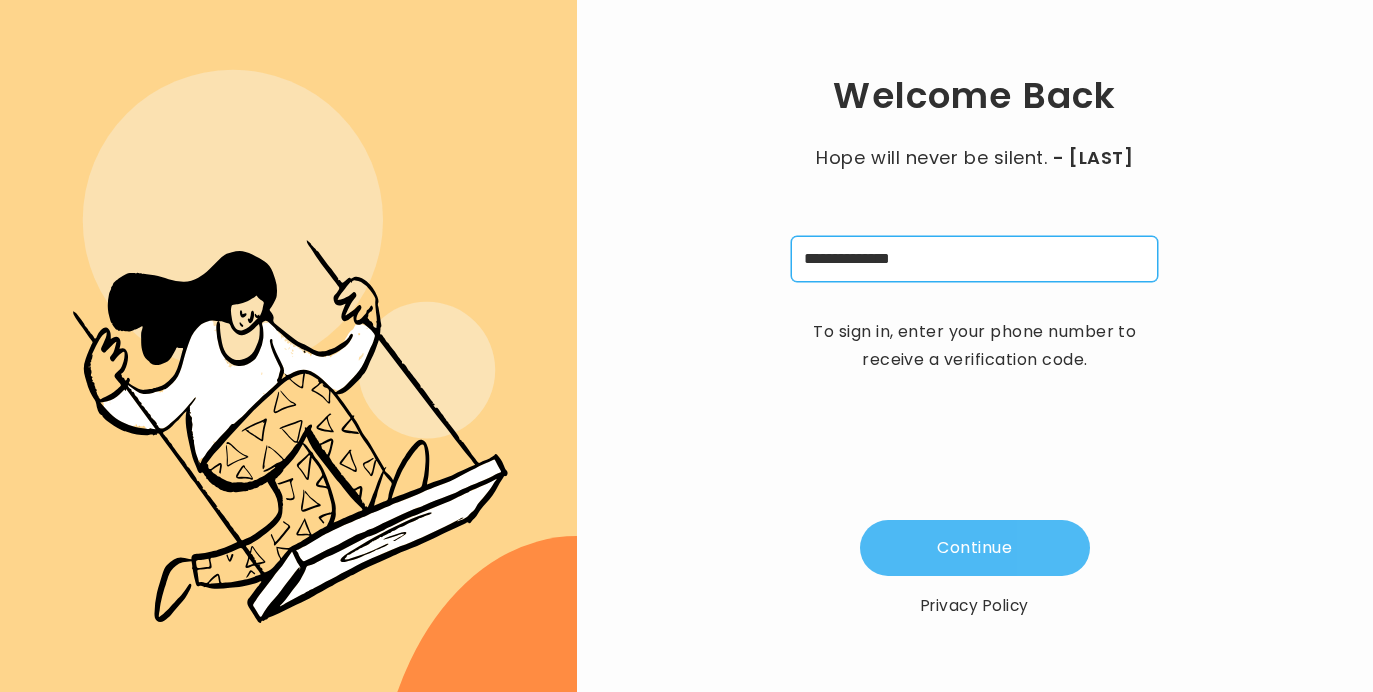 type on "**********" 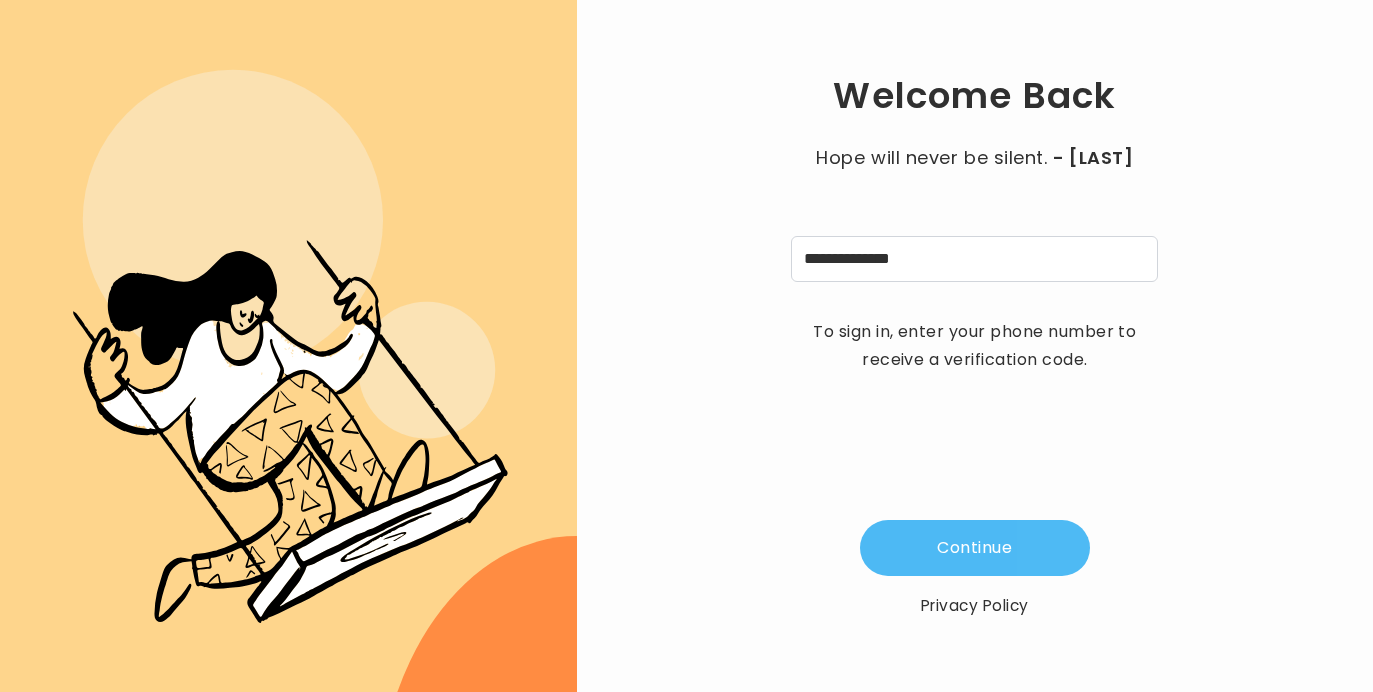 click on "Continue" at bounding box center (975, 548) 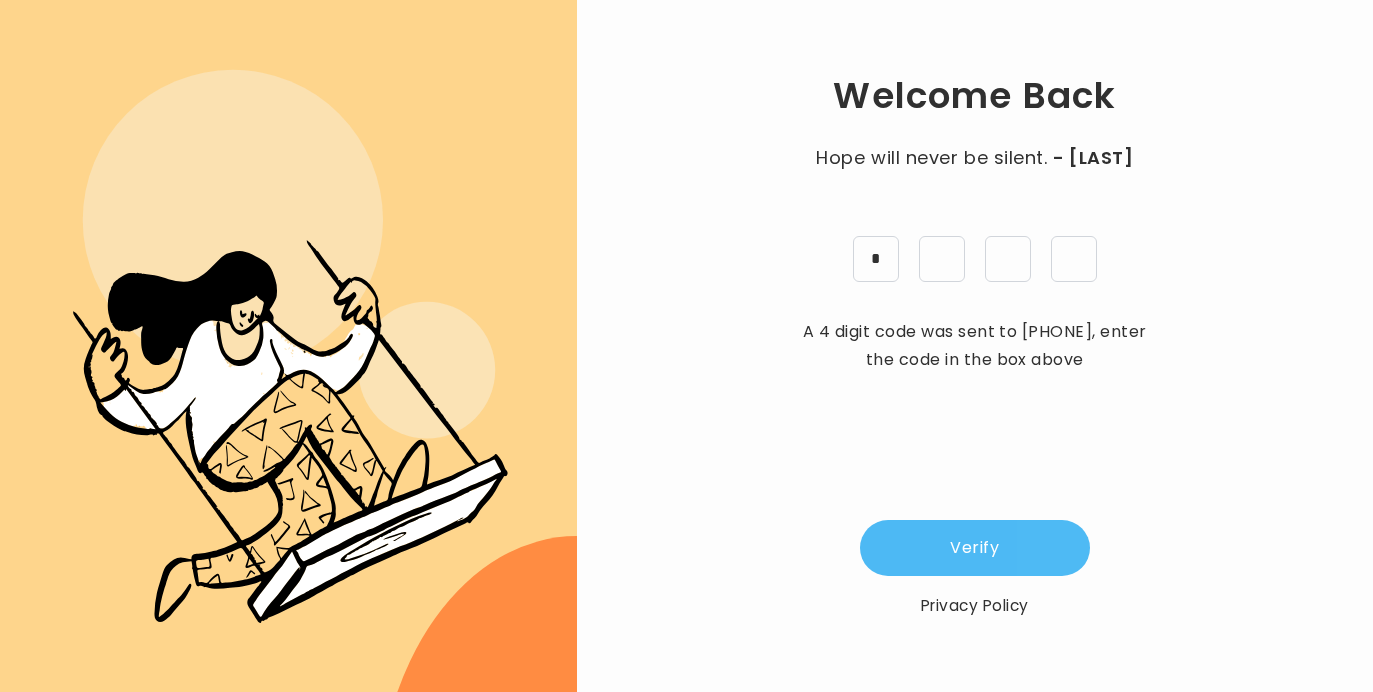 type on "*" 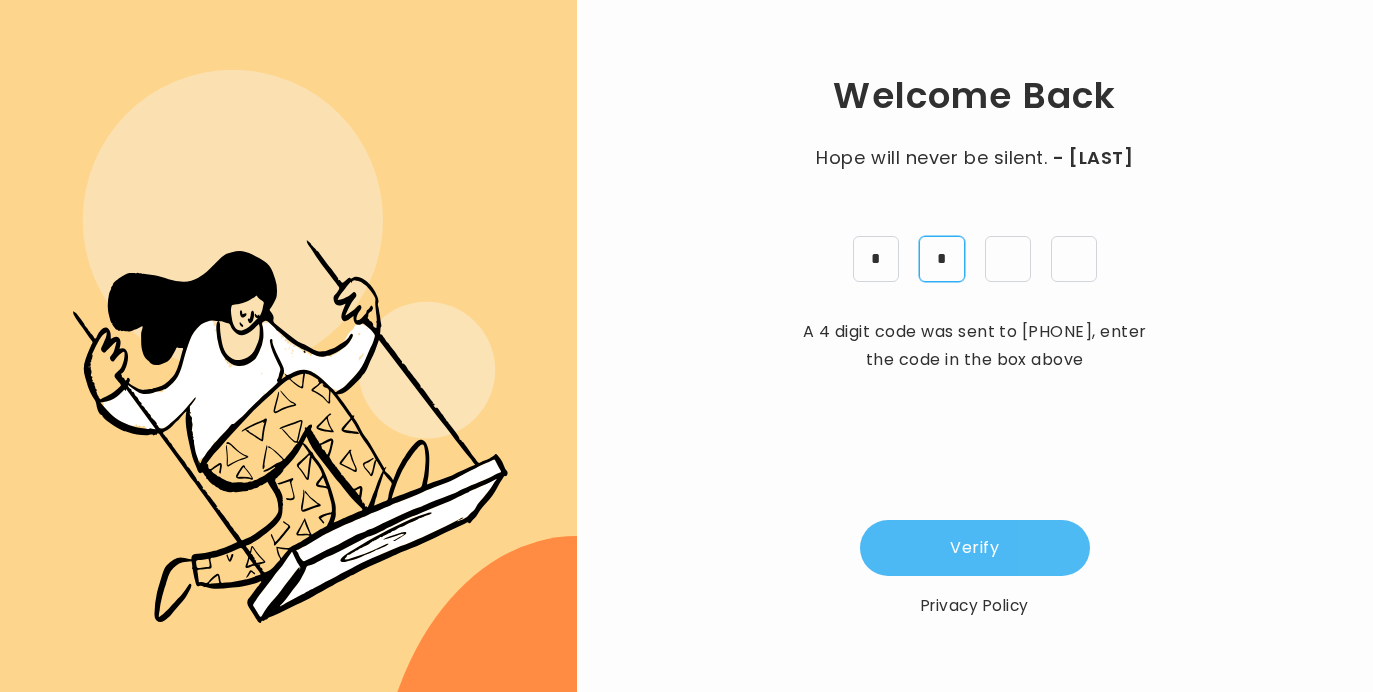 type on "*" 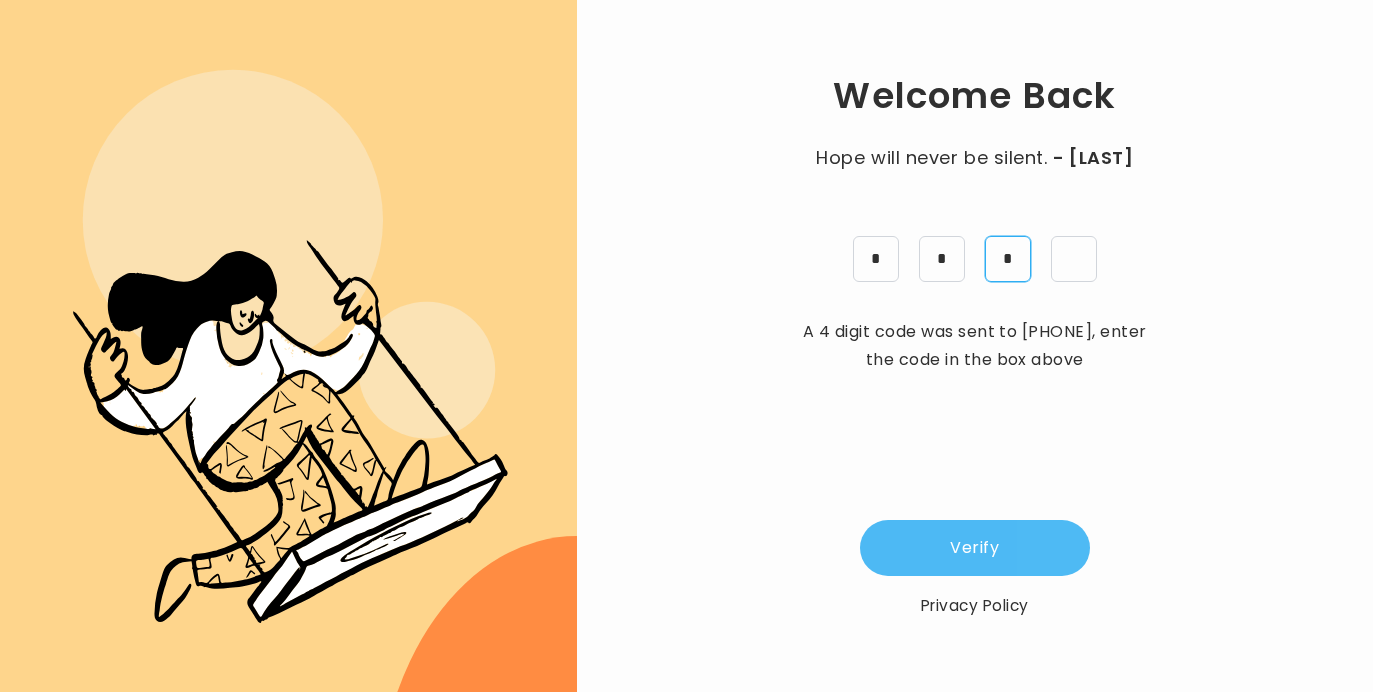 type on "*" 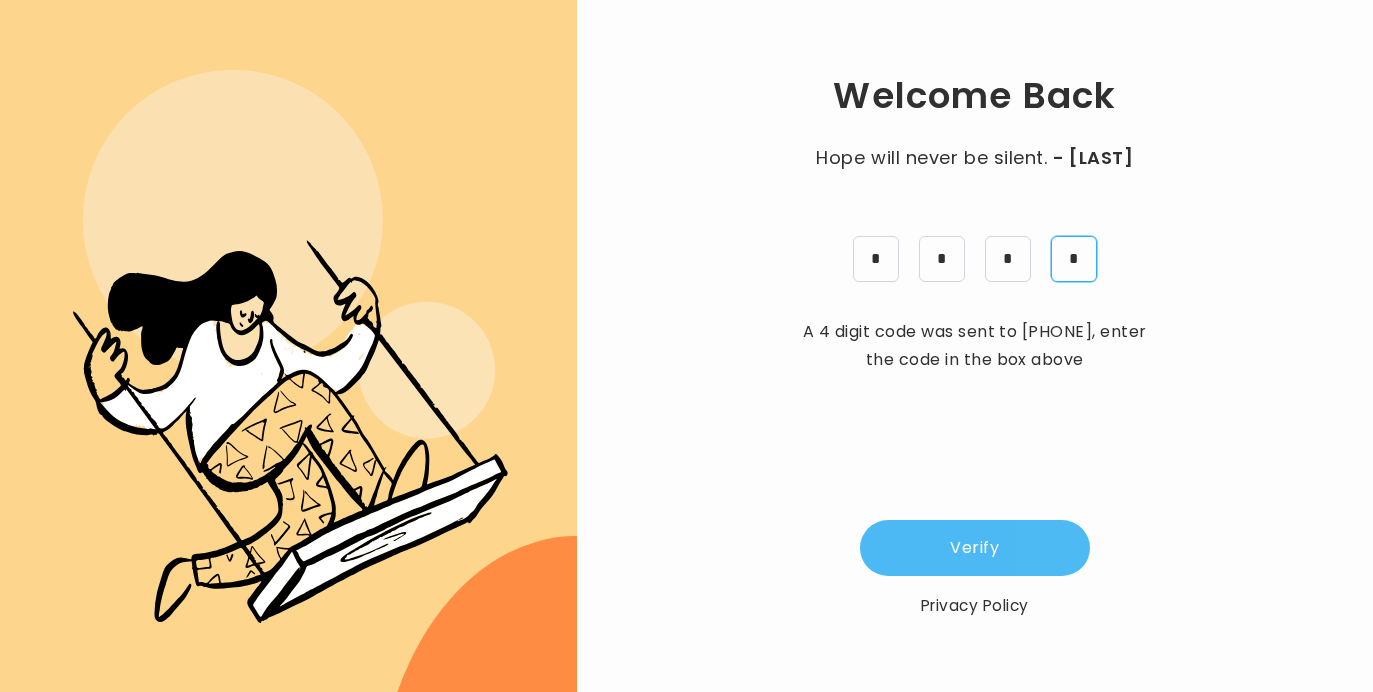 type on "*" 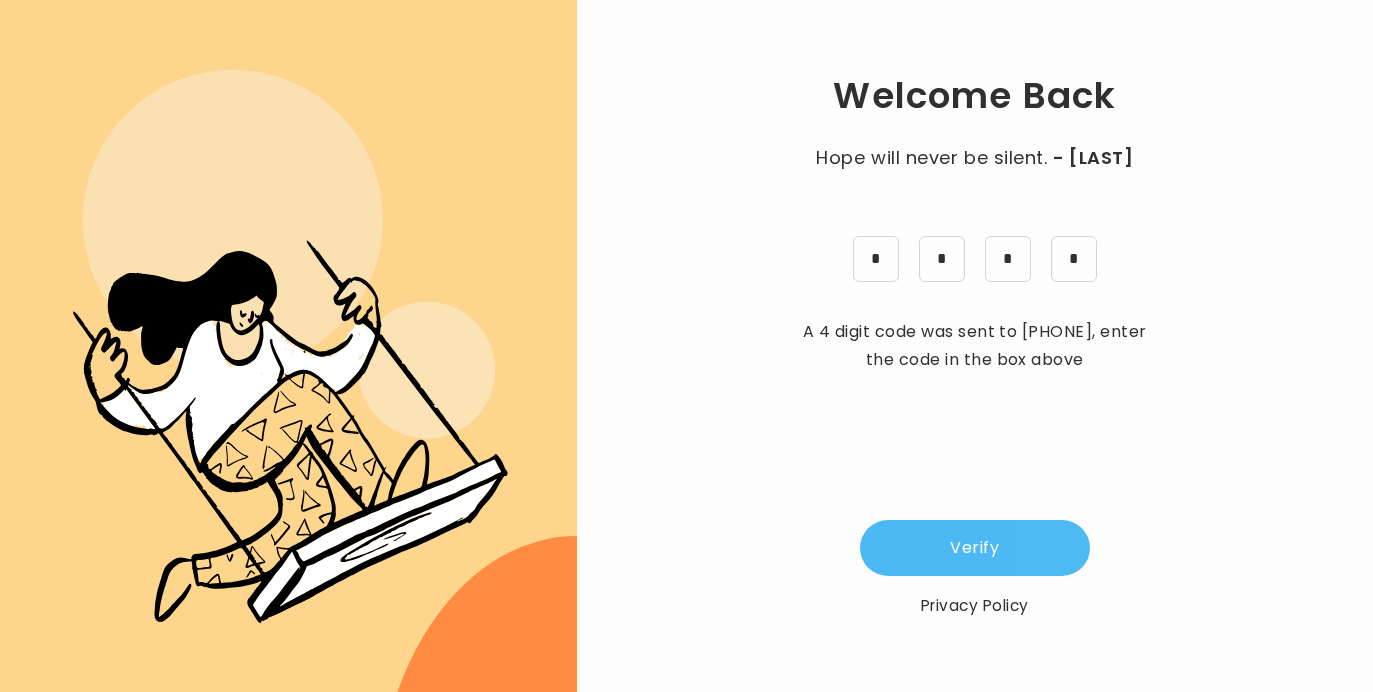 click on "Verify" at bounding box center (975, 548) 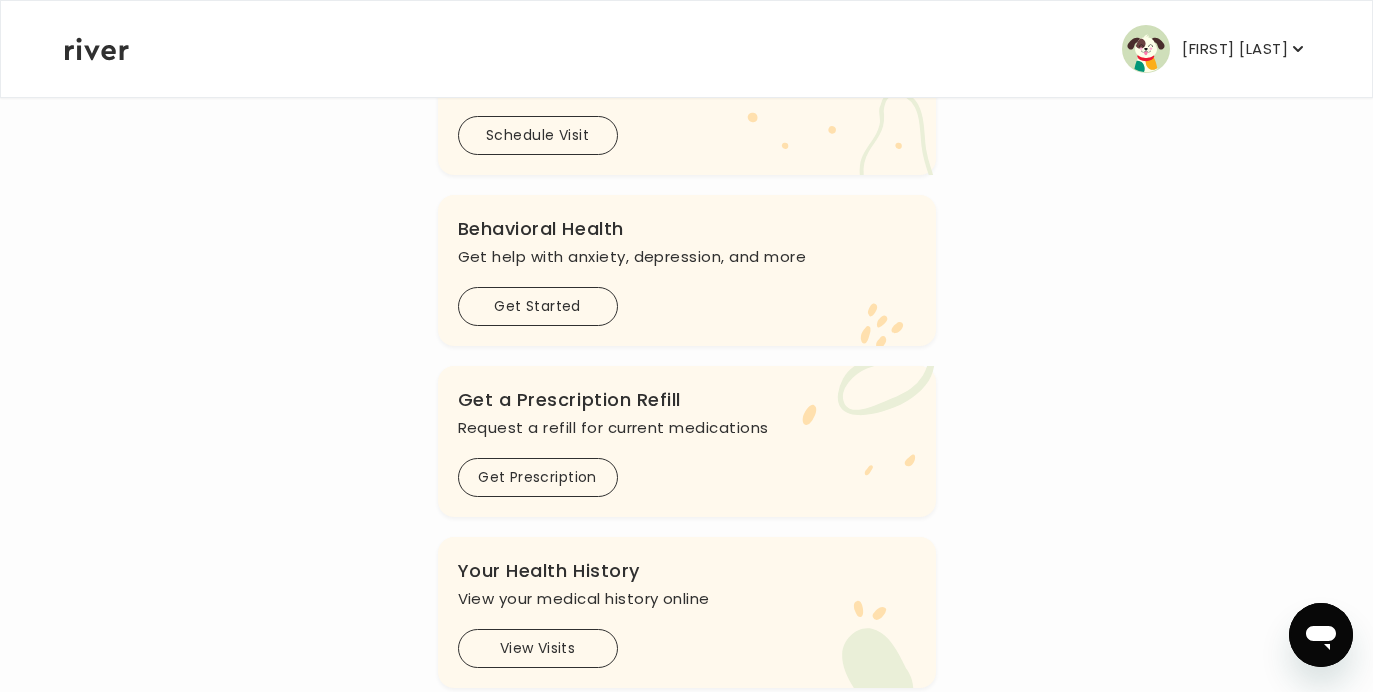 scroll, scrollTop: 545, scrollLeft: 0, axis: vertical 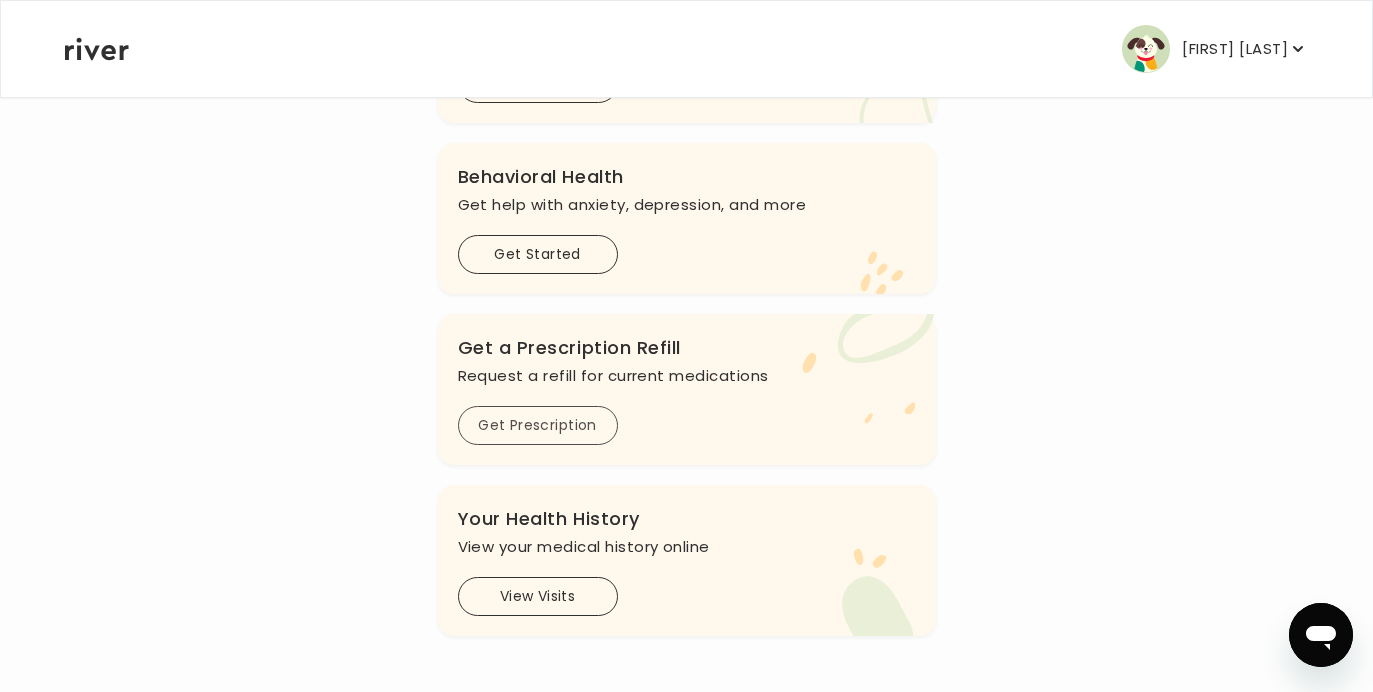 click on "Get Prescription" at bounding box center [538, 425] 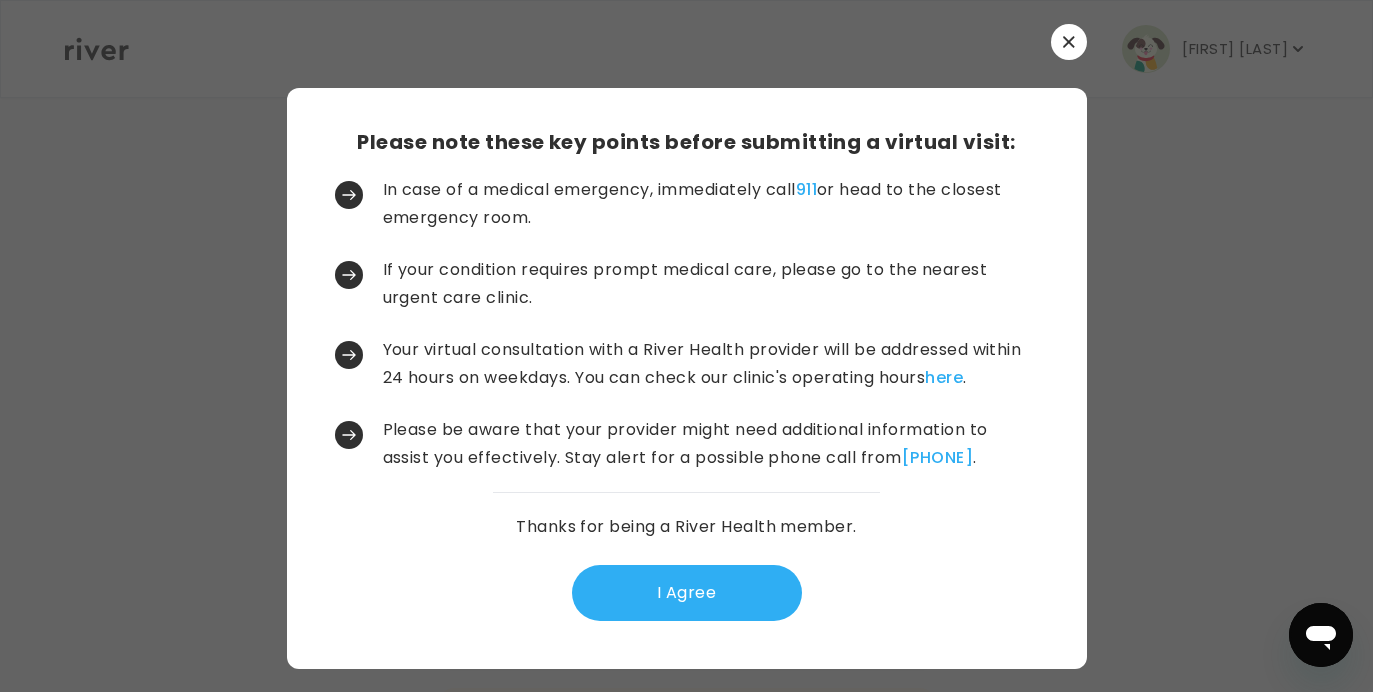 scroll, scrollTop: 0, scrollLeft: 0, axis: both 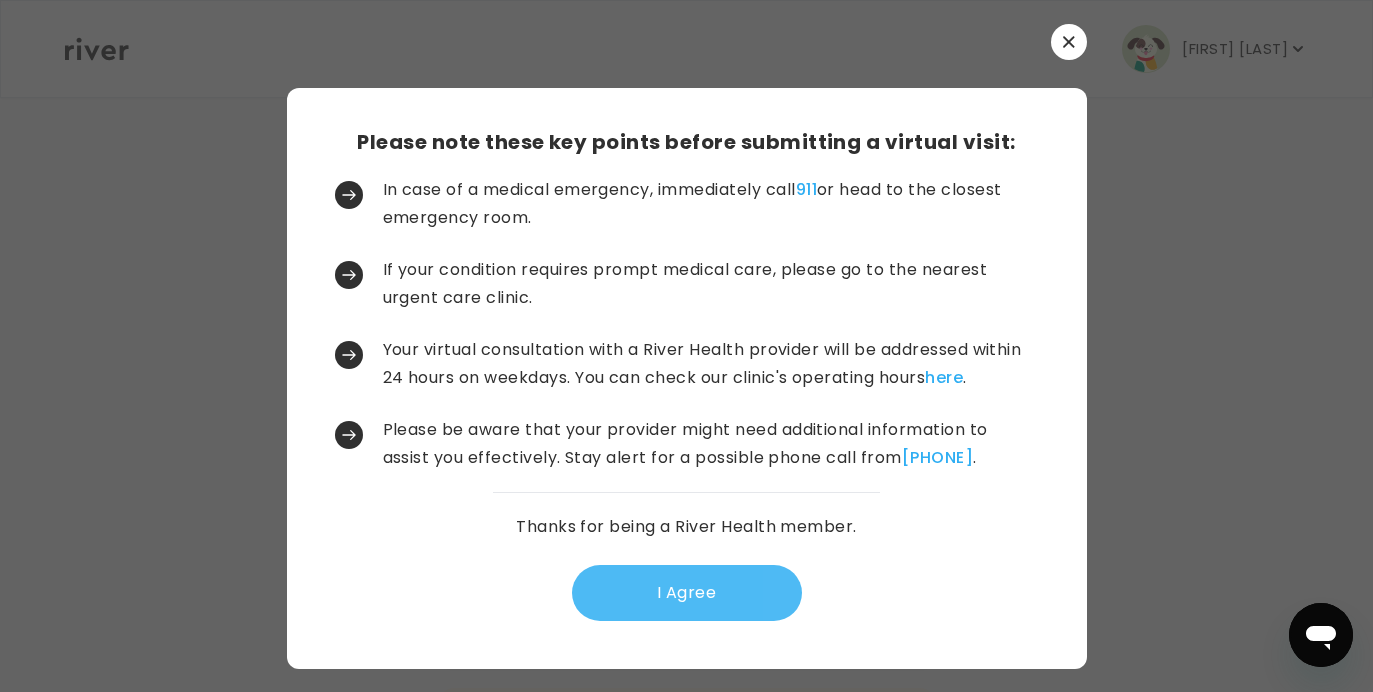 click on "I Agree" at bounding box center (687, 593) 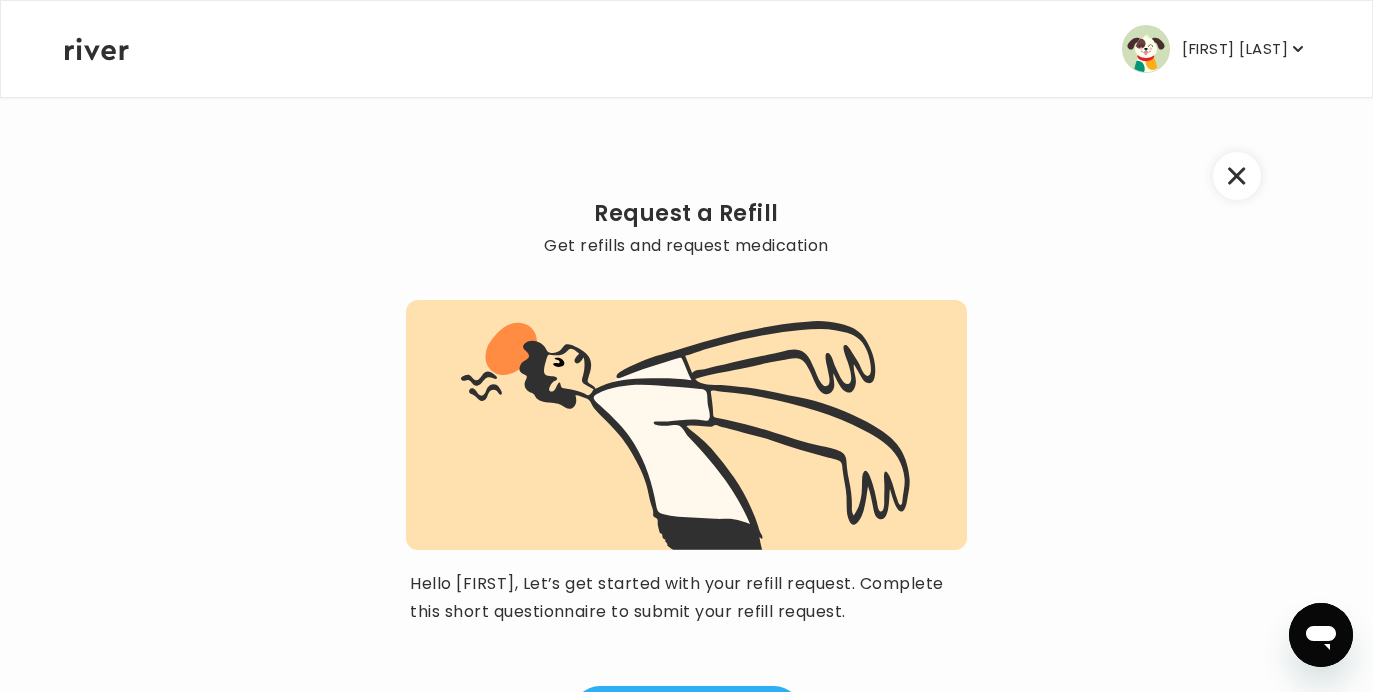 scroll, scrollTop: 154, scrollLeft: 0, axis: vertical 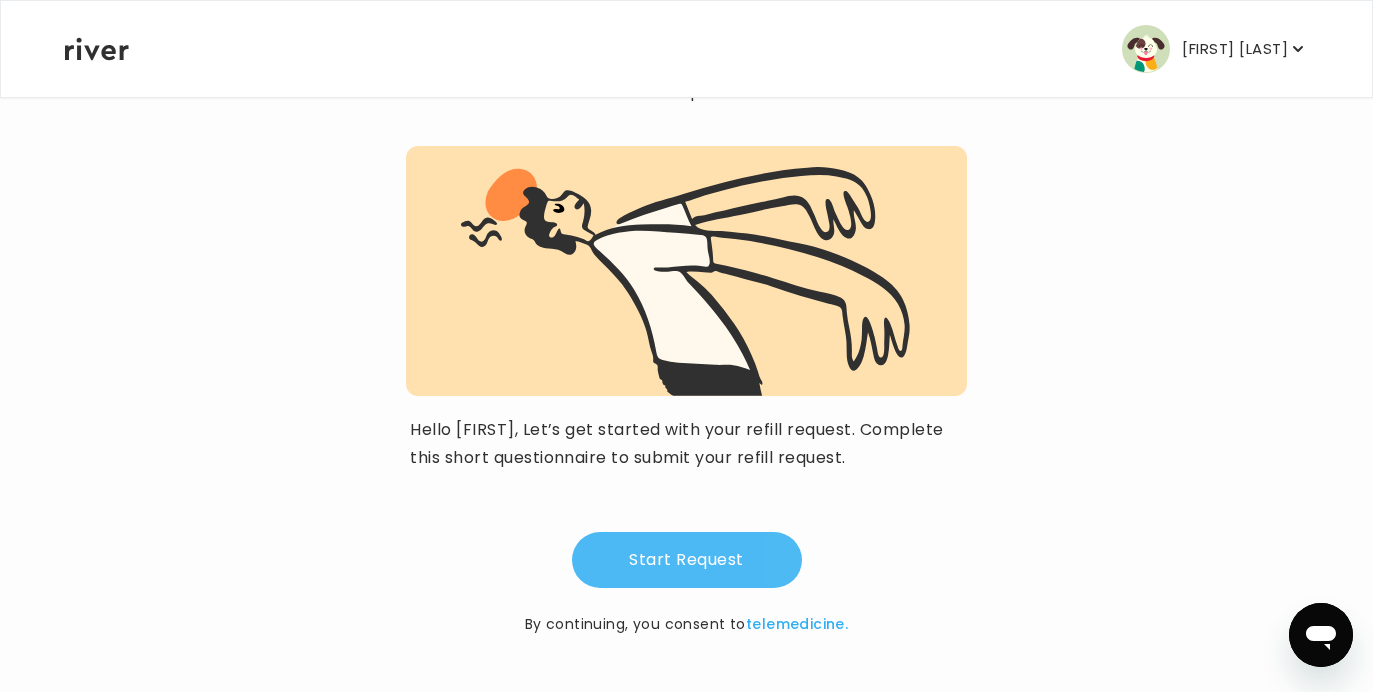 click on "Start Request" at bounding box center (687, 560) 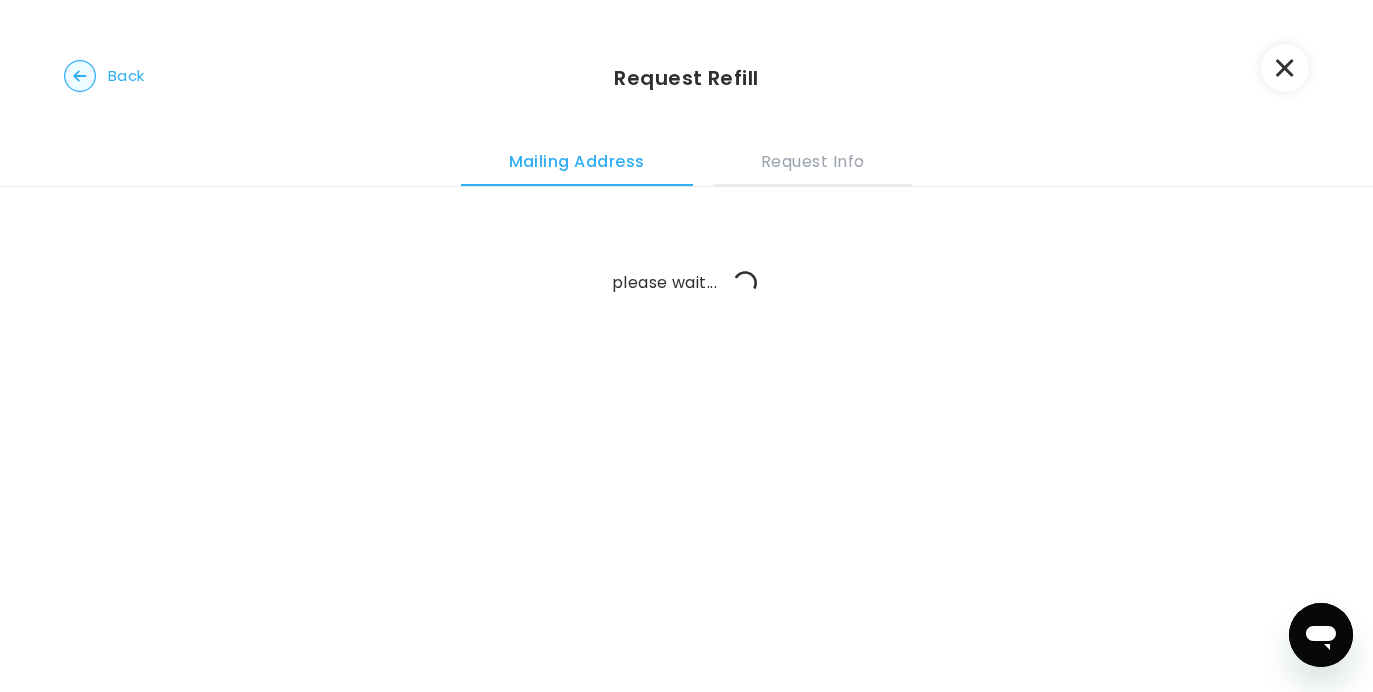 scroll, scrollTop: 0, scrollLeft: 0, axis: both 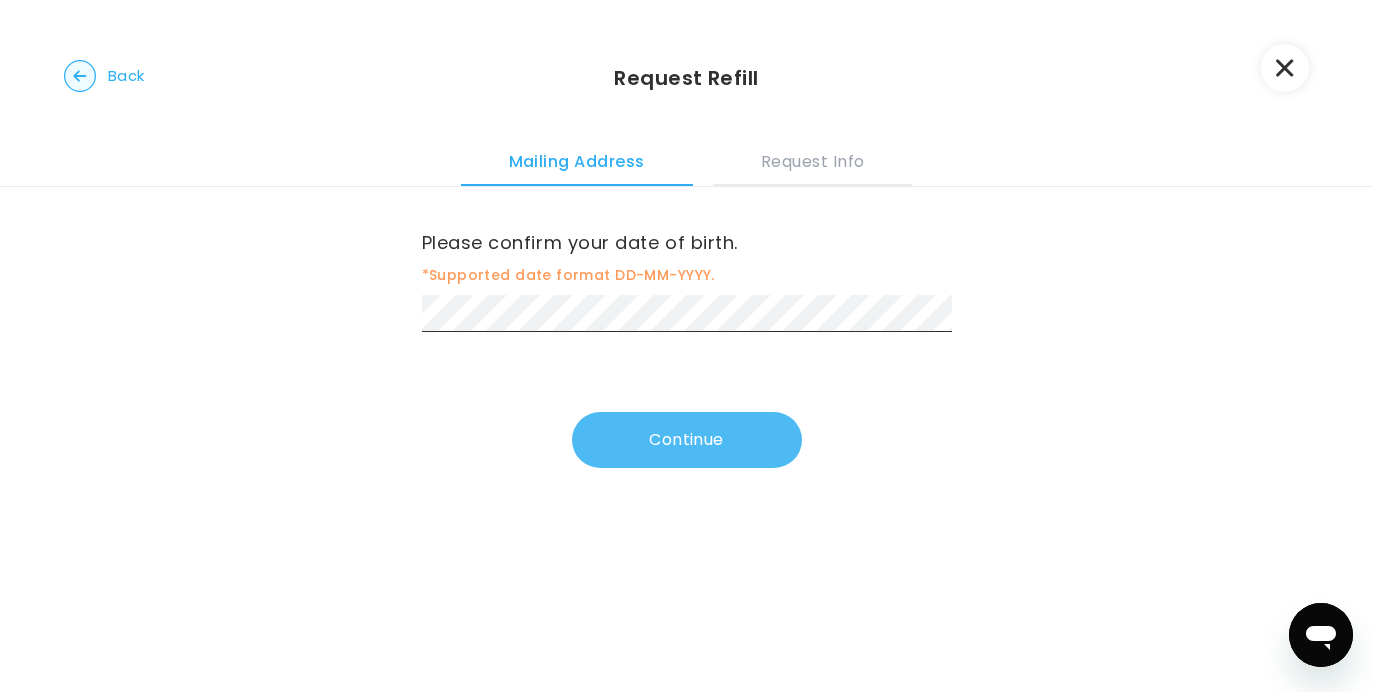 click on "Continue" at bounding box center [687, 440] 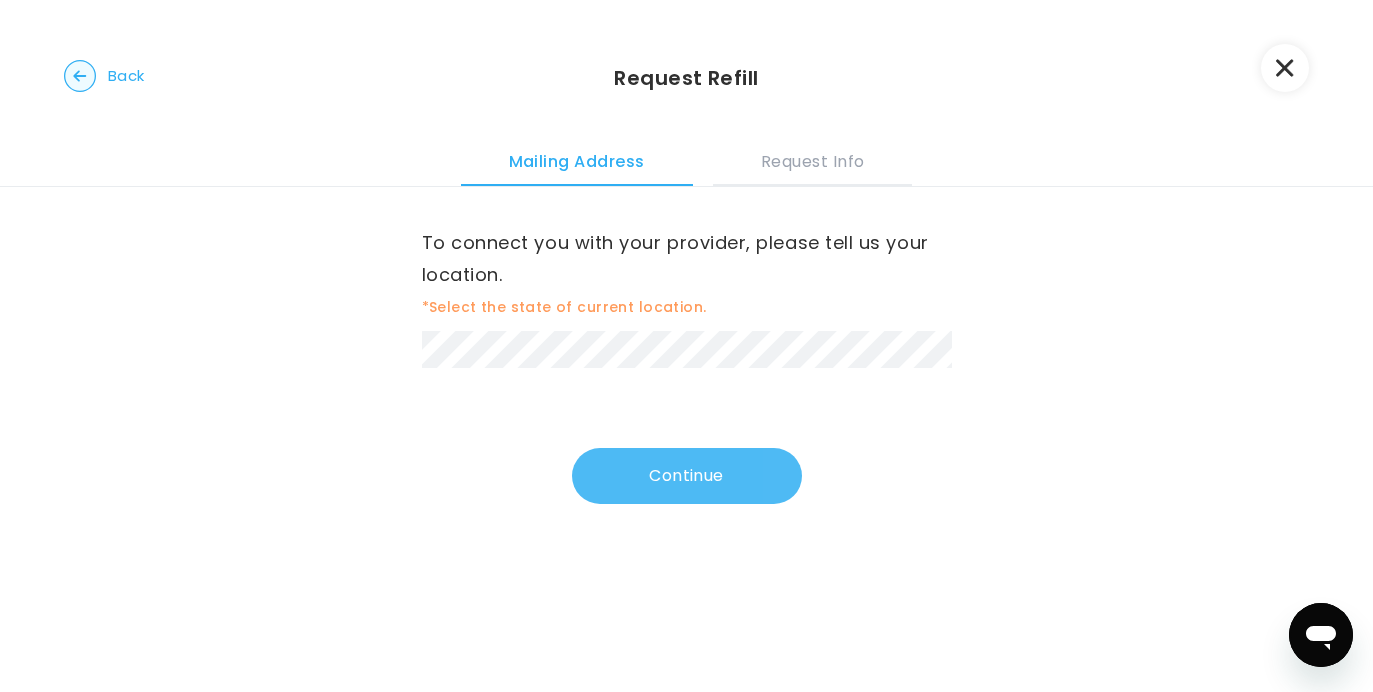 click on "Continue" at bounding box center (687, 476) 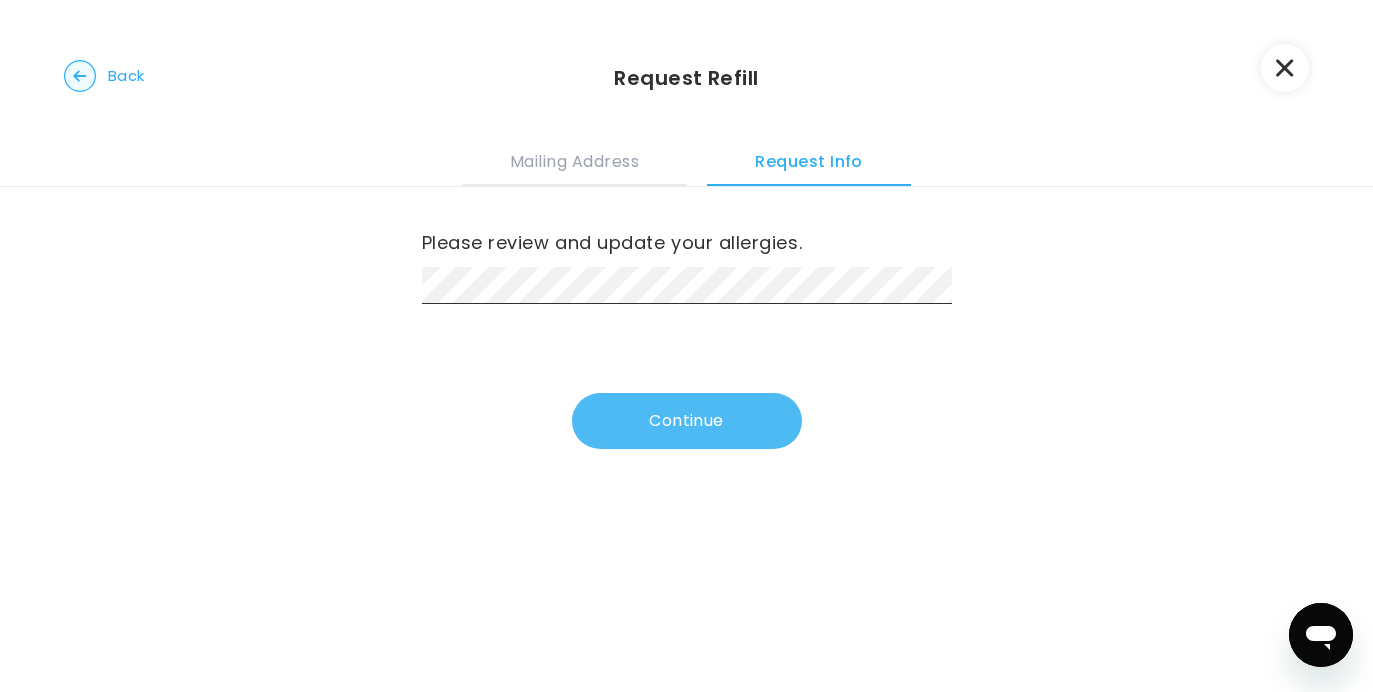 click on "Continue" at bounding box center (687, 421) 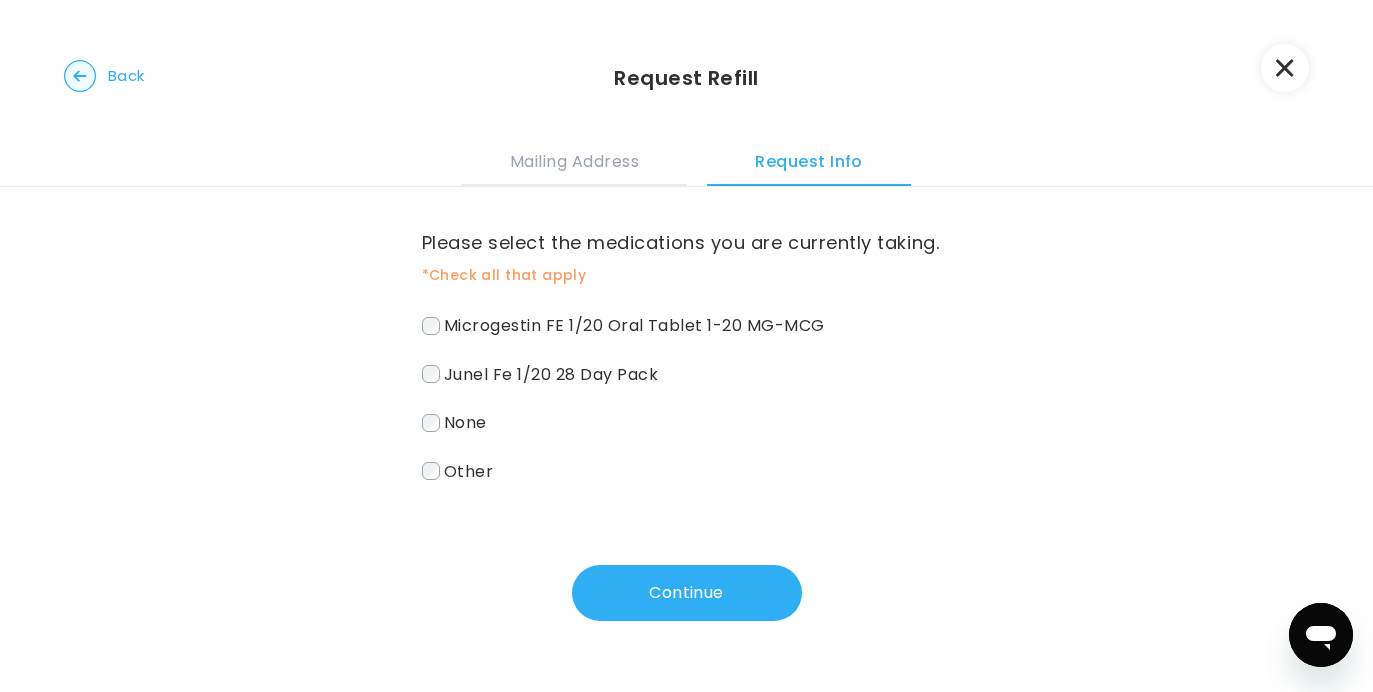 click on "Please select the medications you are currently taking. *Check all that apply   Microgestin FE 1/20 Oral Tablet 1-20 MG-MCG   Junel Fe 1/20 28 Day Pack   None   Other Continue" at bounding box center [686, 429] 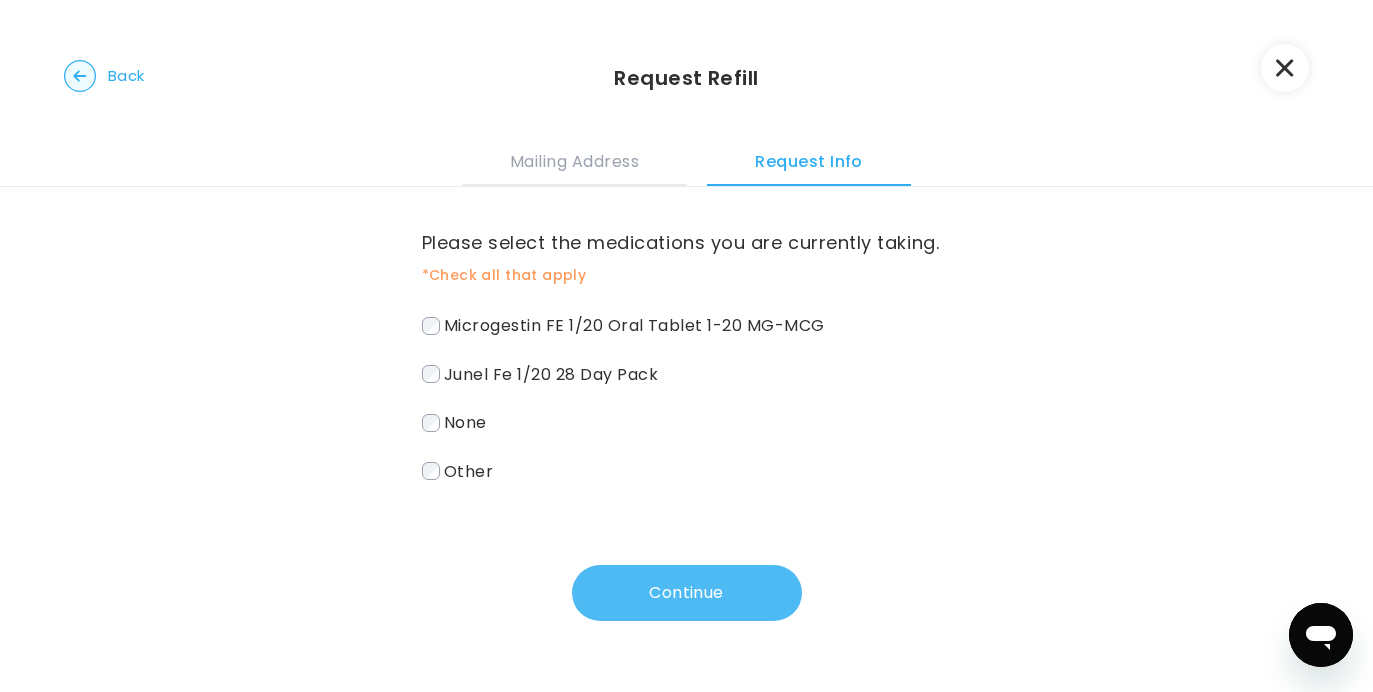 click on "Continue" at bounding box center (687, 593) 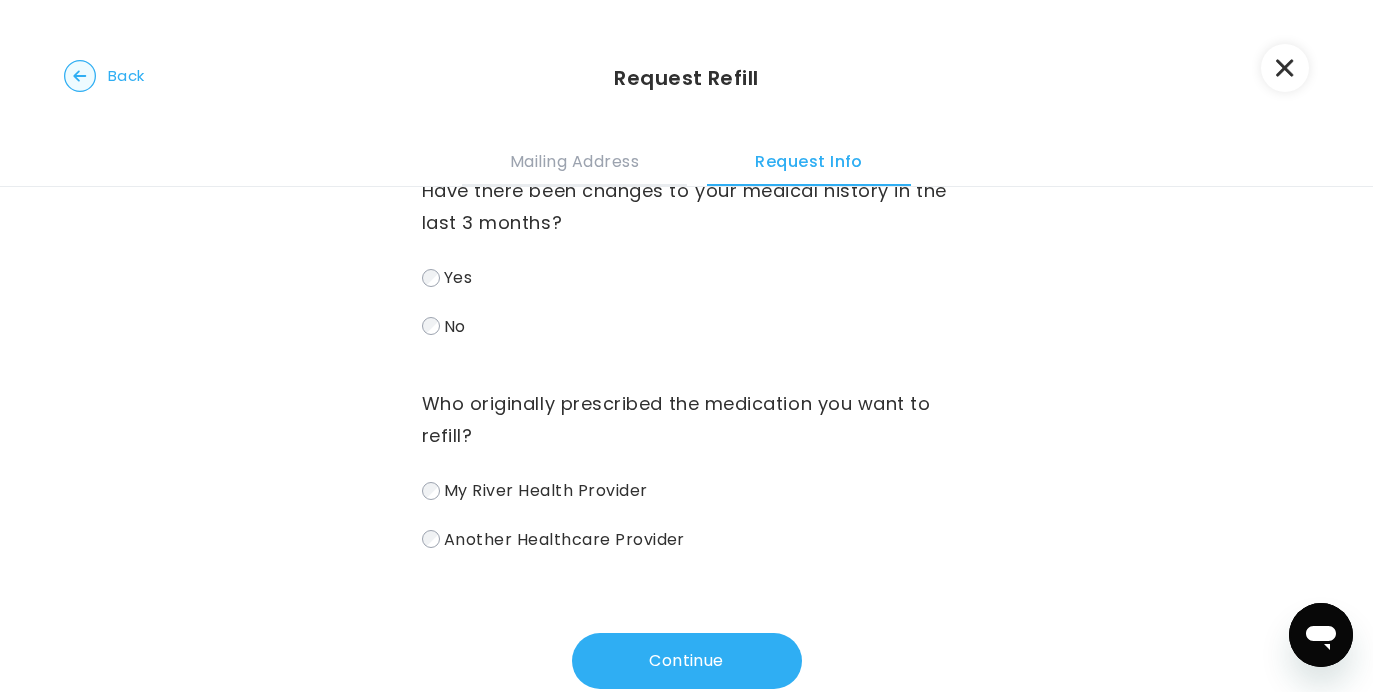 scroll, scrollTop: 54, scrollLeft: 0, axis: vertical 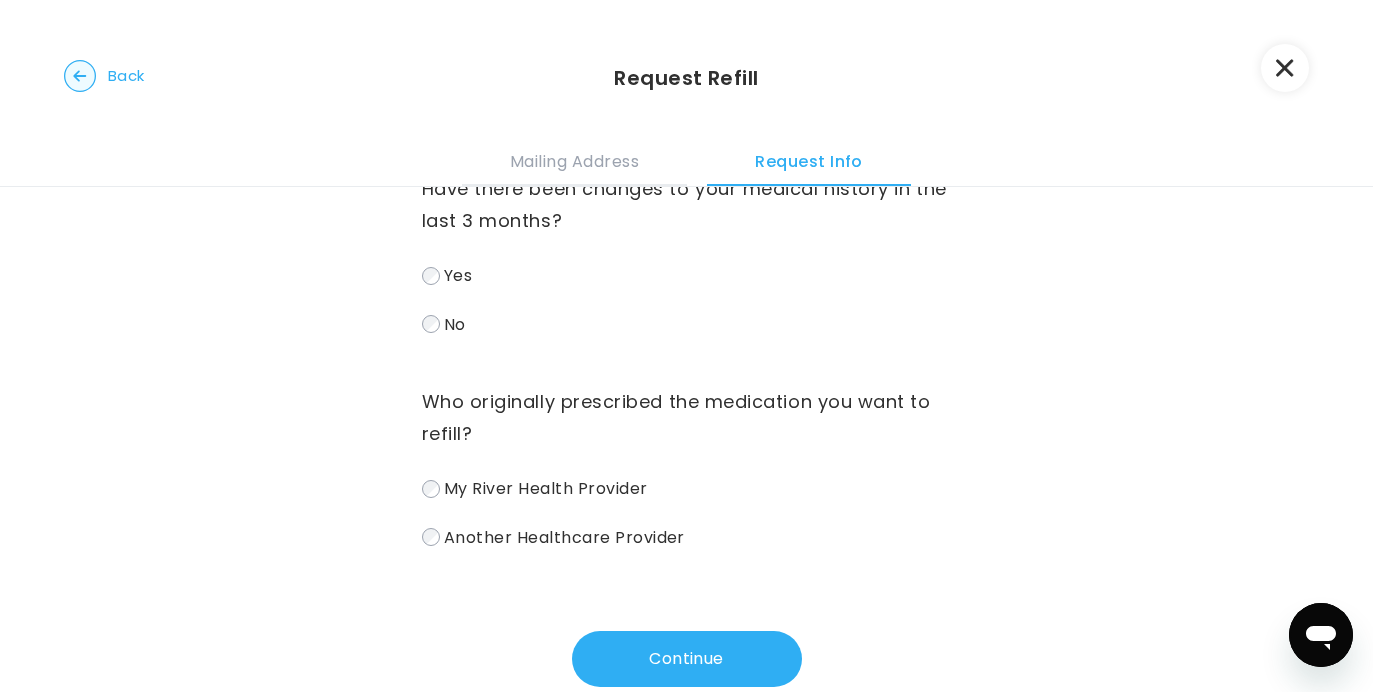 click on "Another Healthcare Provider" at bounding box center [687, 537] 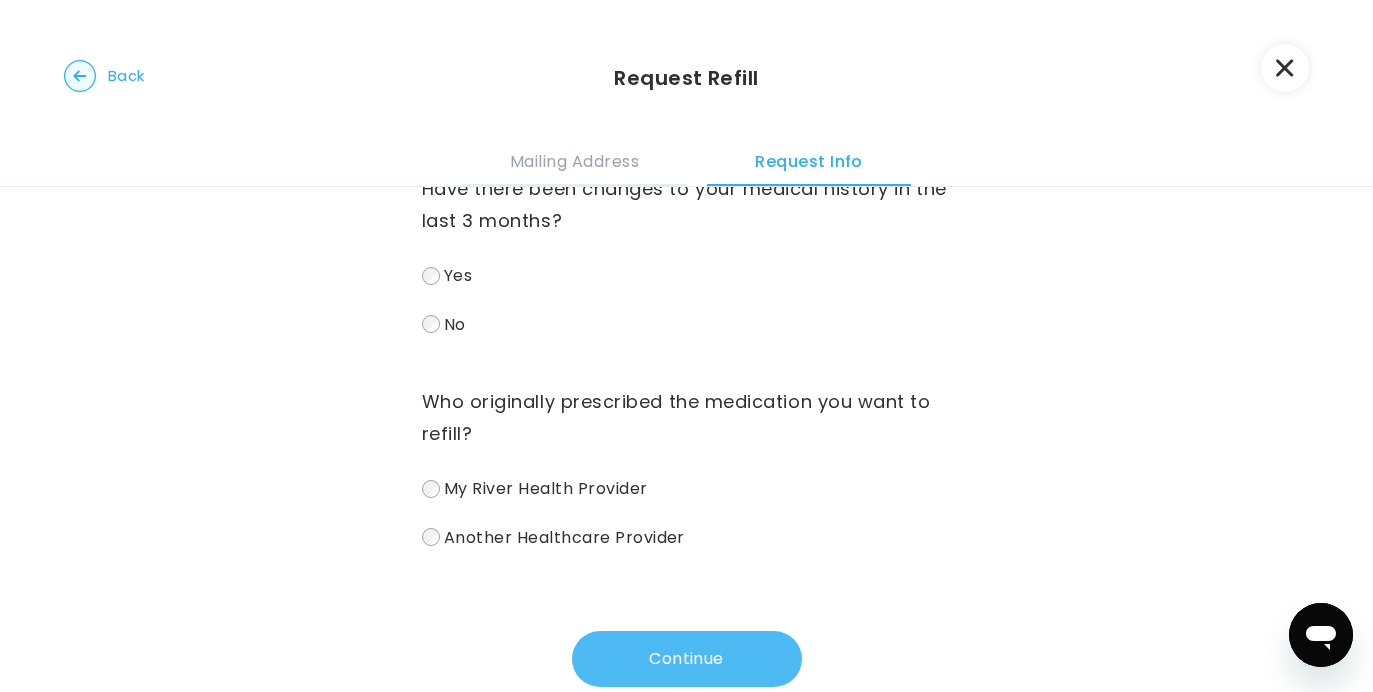 click on "Continue" at bounding box center [687, 659] 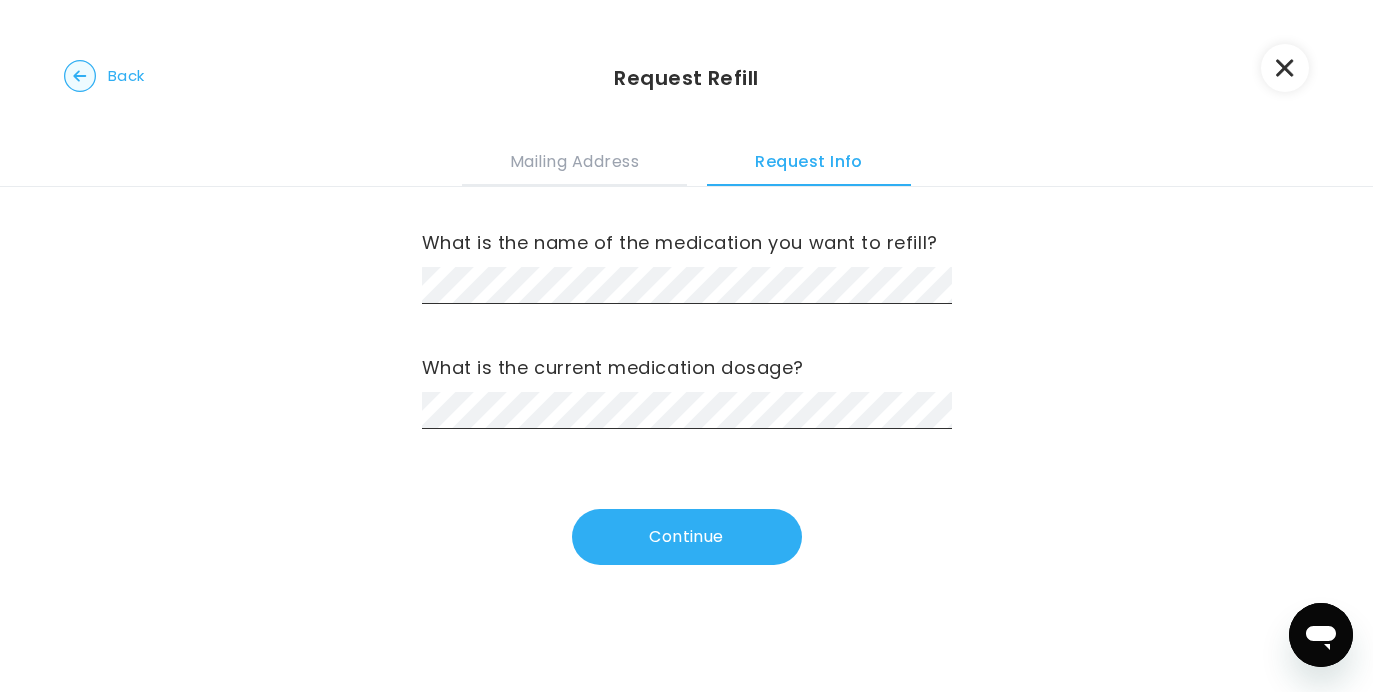 click on "What is the name of the medication you want to refill? What is the current medication dosage?" at bounding box center (687, 308) 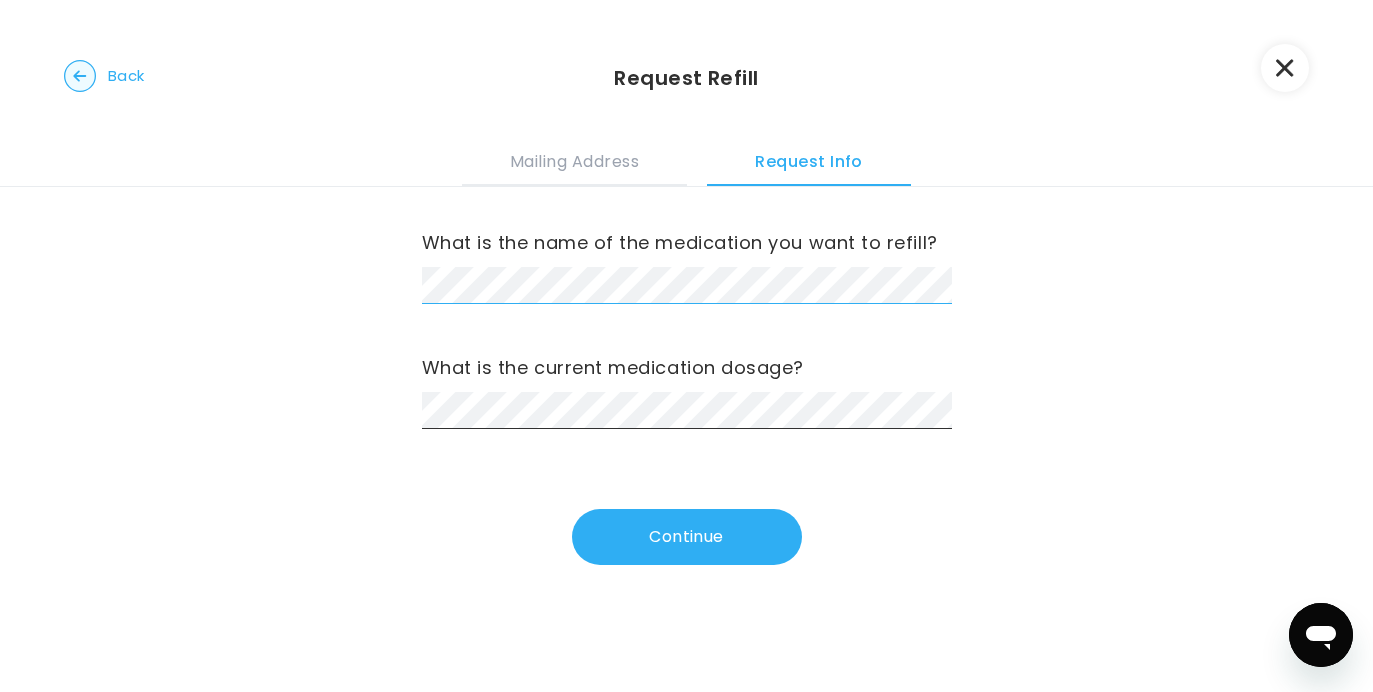 click on "What is the name of the medication you want to refill? What is the current medication dosage? Continue" at bounding box center (686, 401) 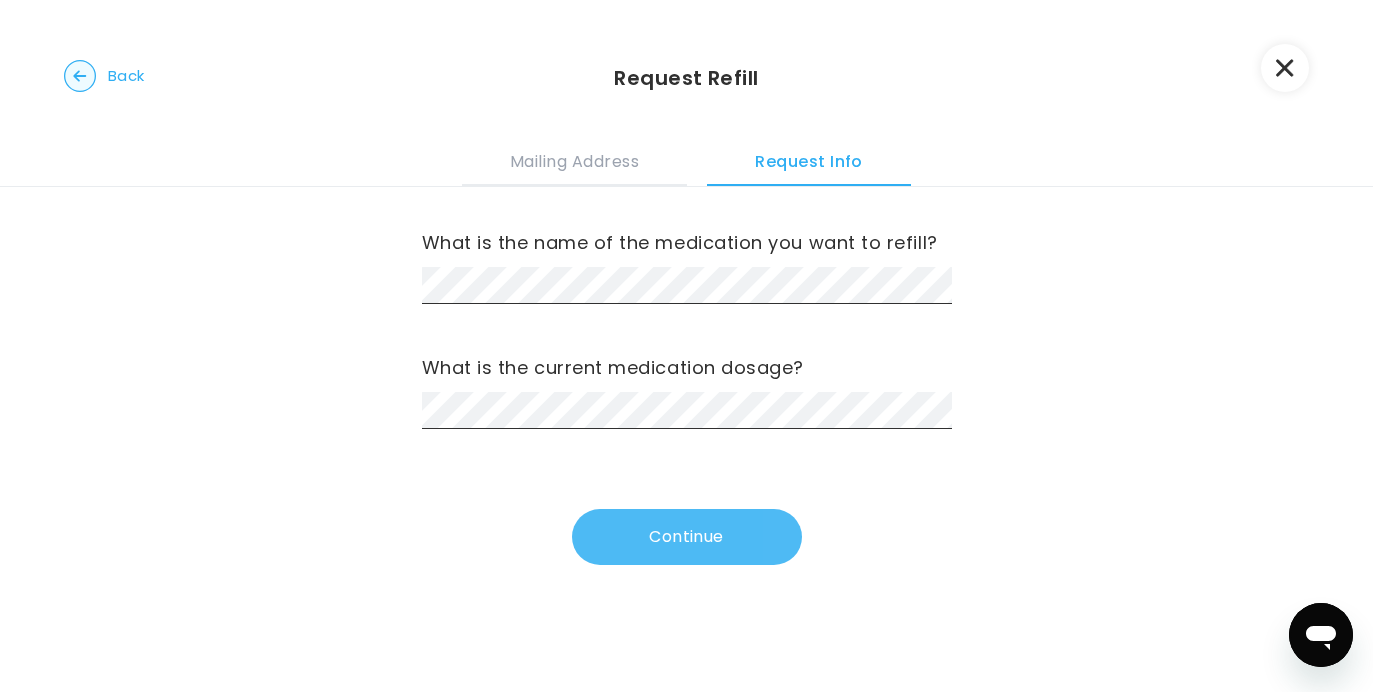 click on "Continue" at bounding box center (687, 537) 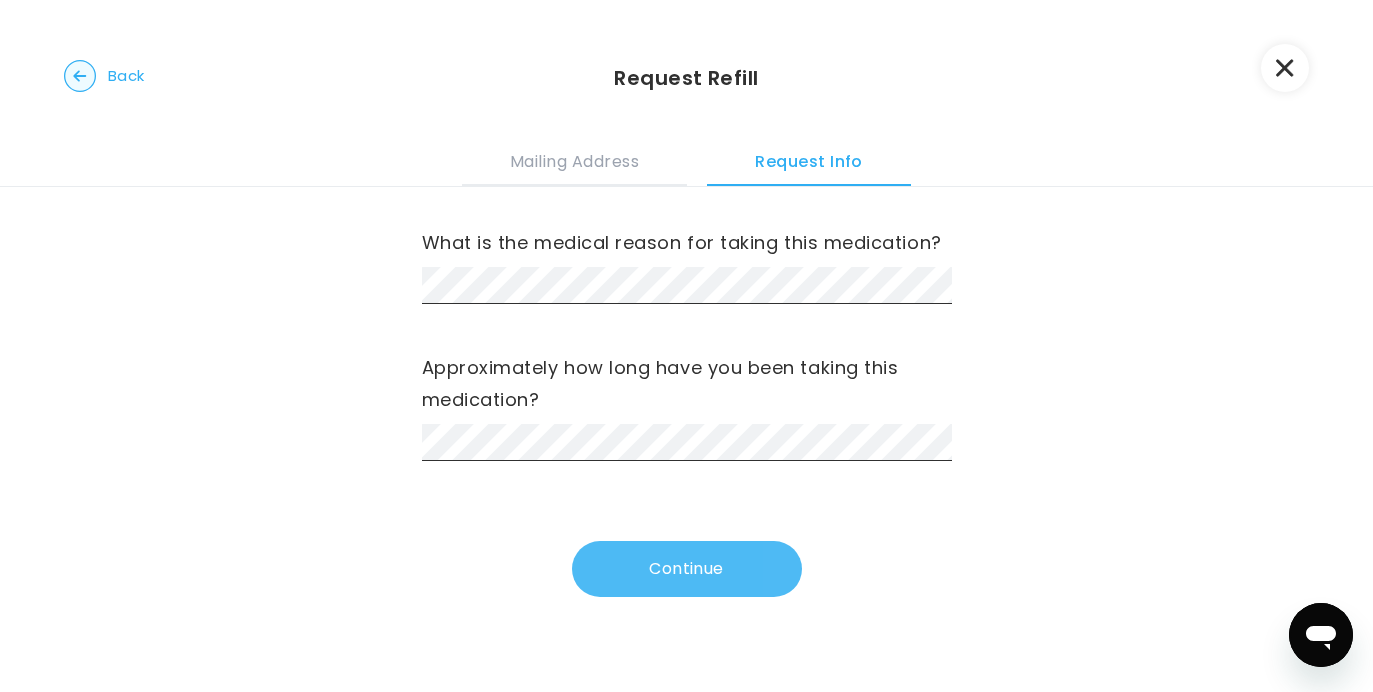 click on "Continue" at bounding box center (687, 569) 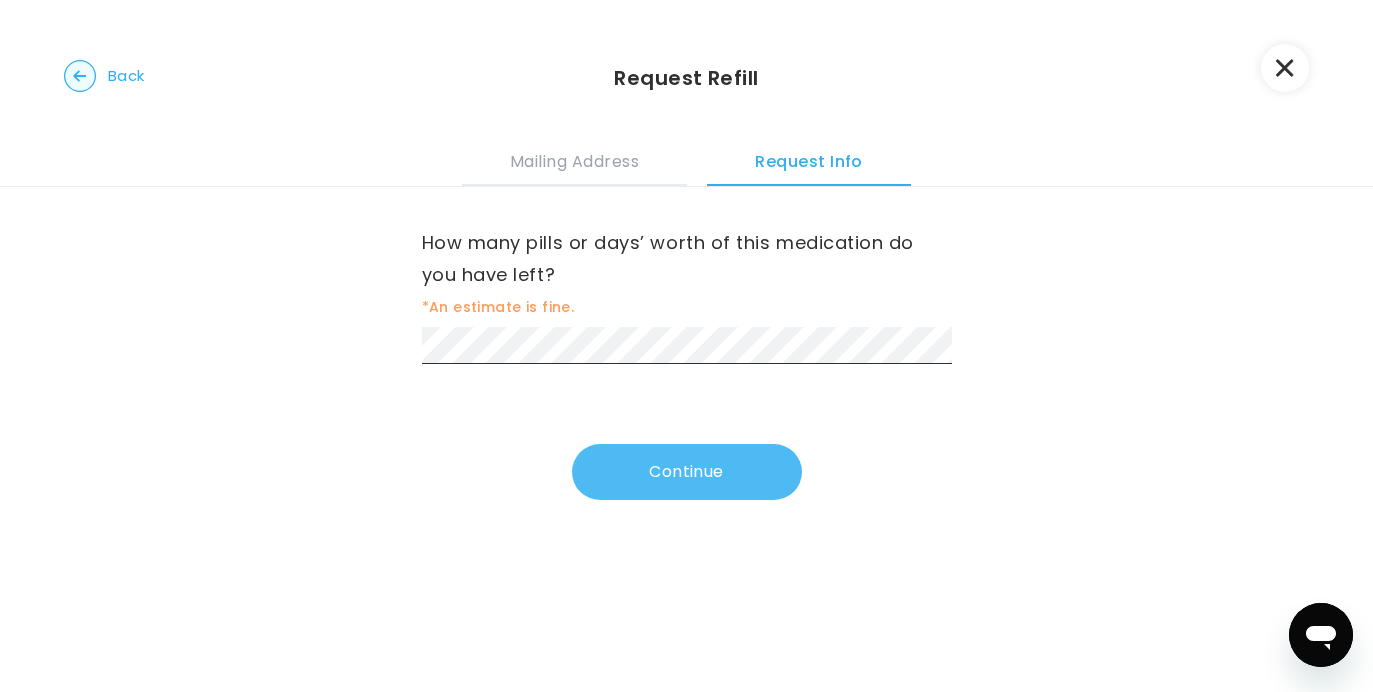 click on "Continue" at bounding box center (687, 472) 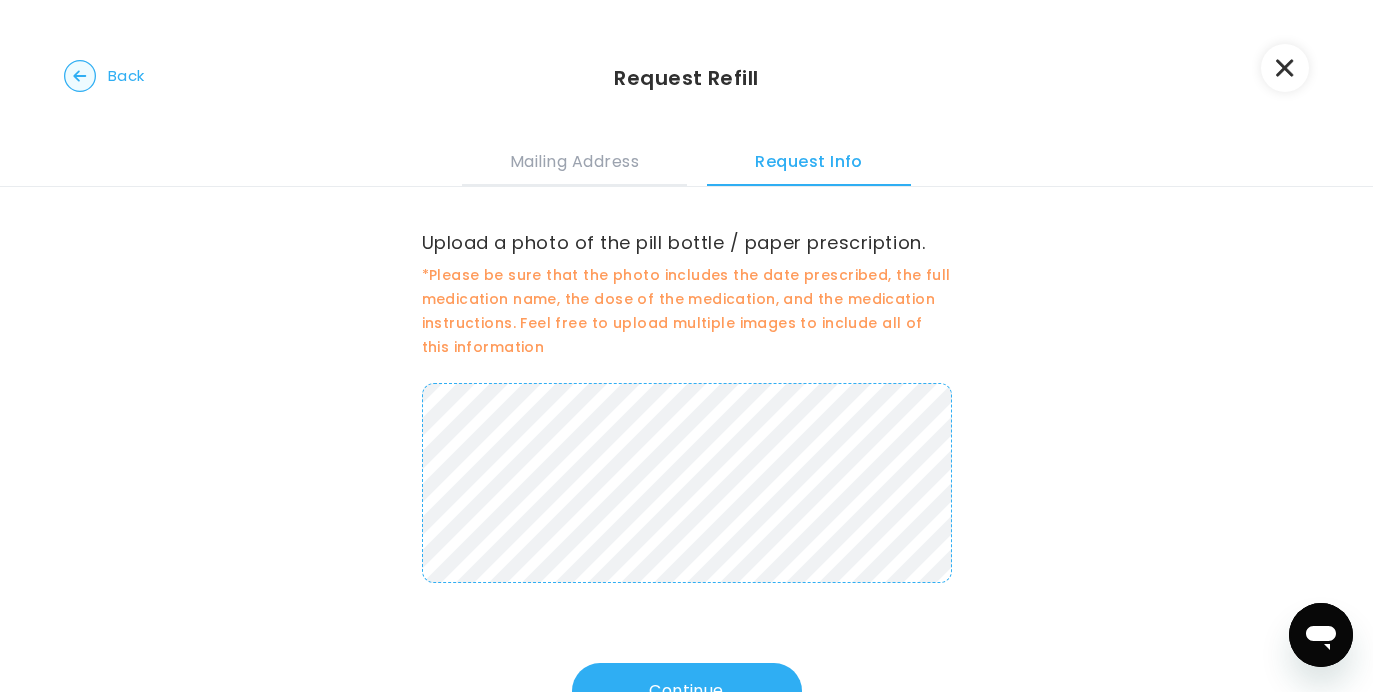 scroll, scrollTop: 77, scrollLeft: 0, axis: vertical 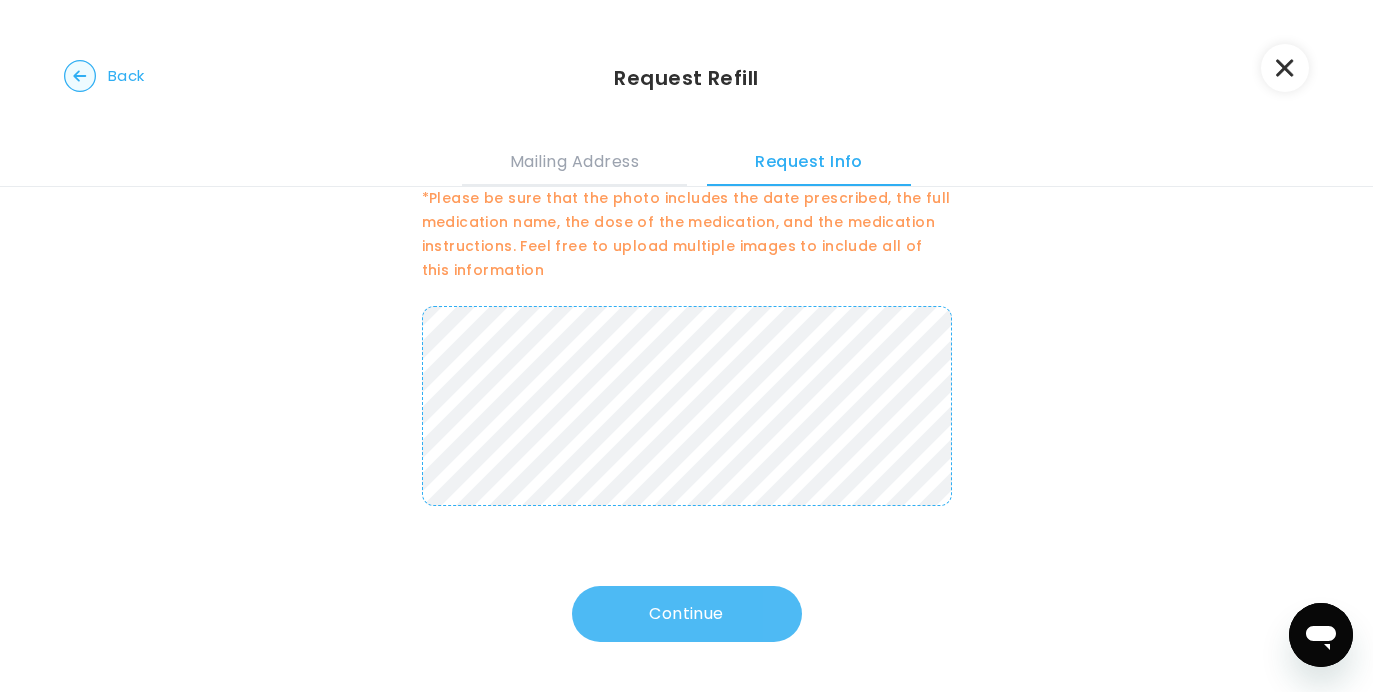 click on "Continue" at bounding box center (687, 614) 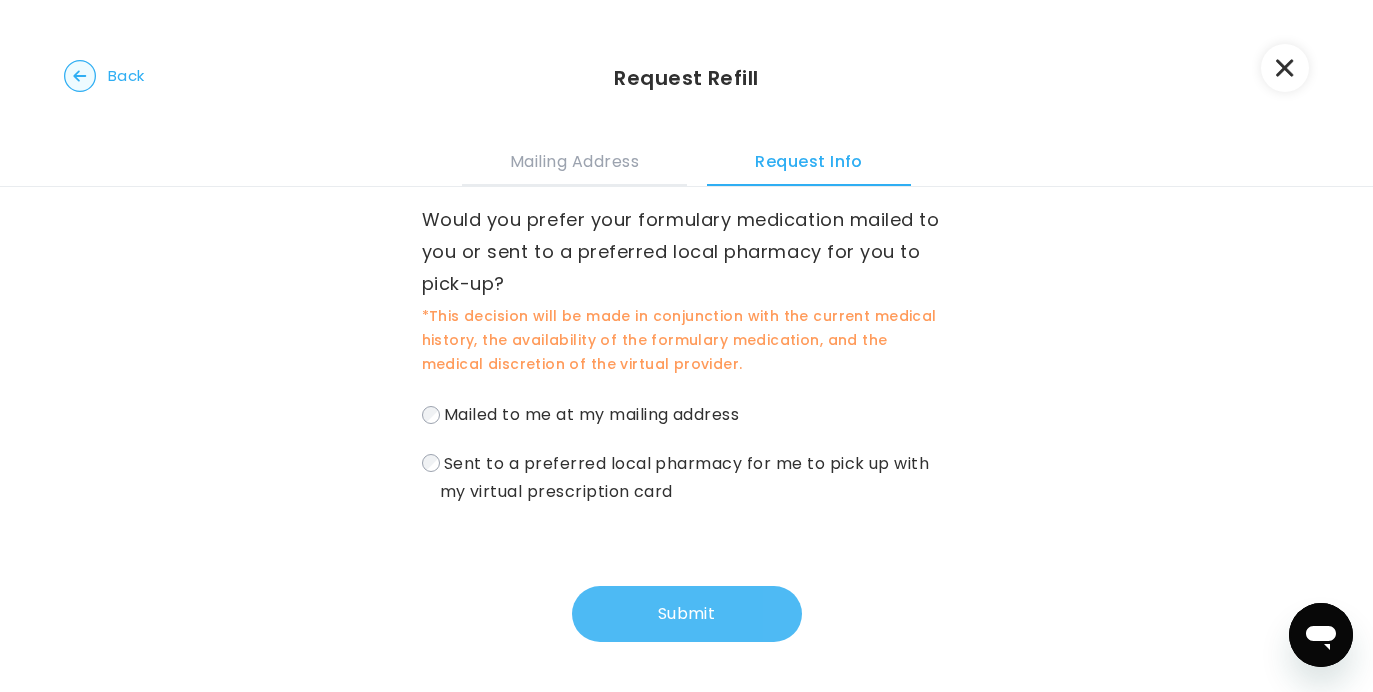 scroll, scrollTop: 0, scrollLeft: 0, axis: both 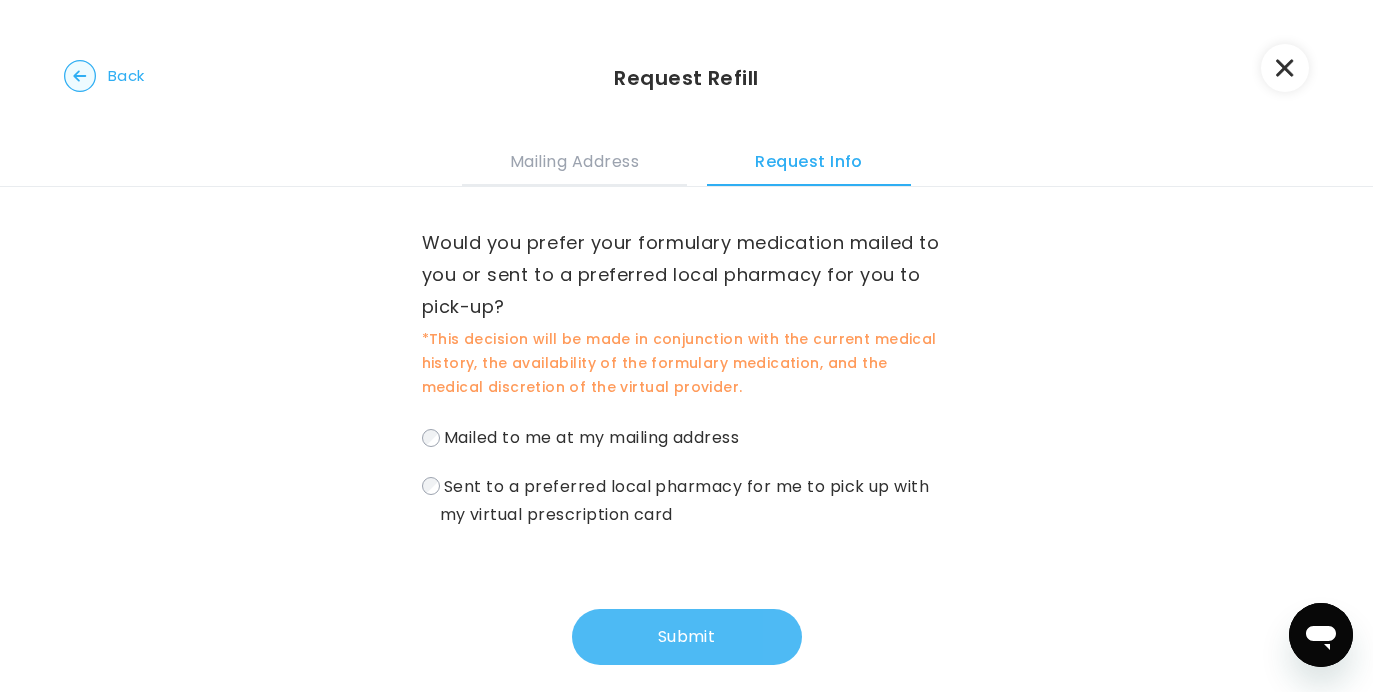 click on "Submit" at bounding box center (687, 637) 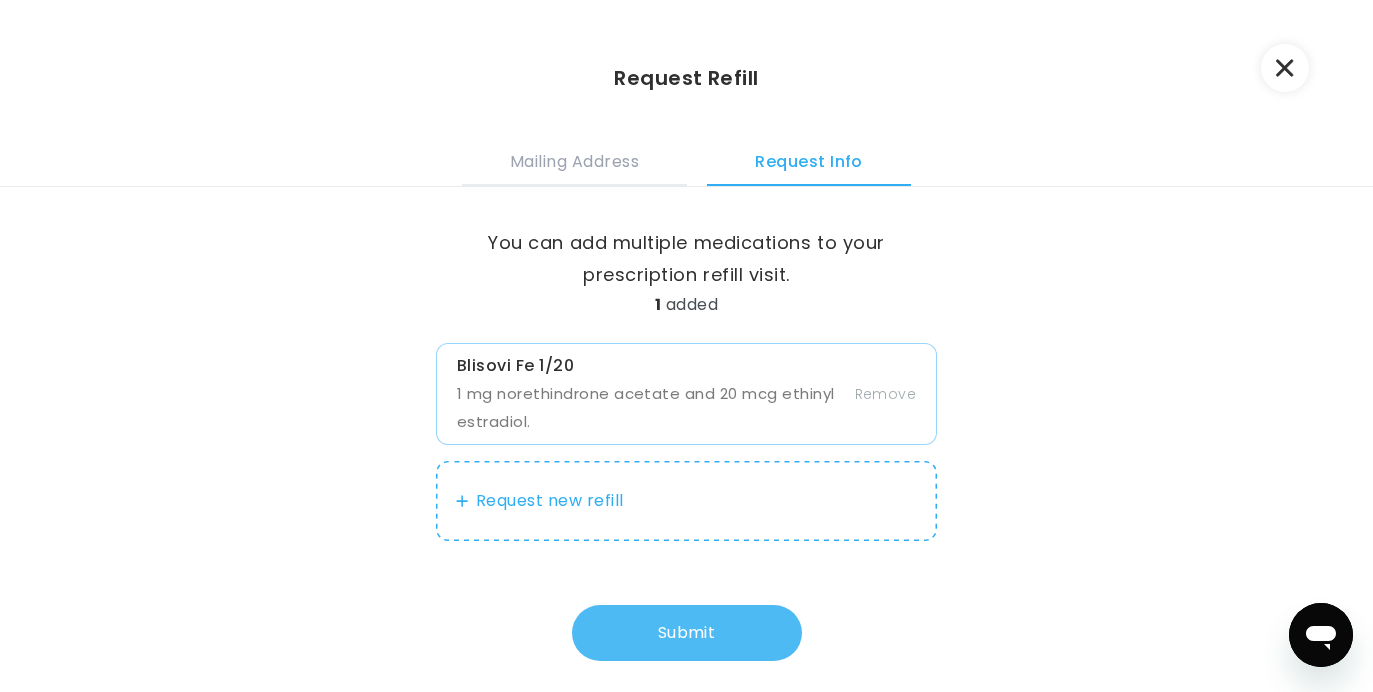 click on "Submit" at bounding box center (687, 633) 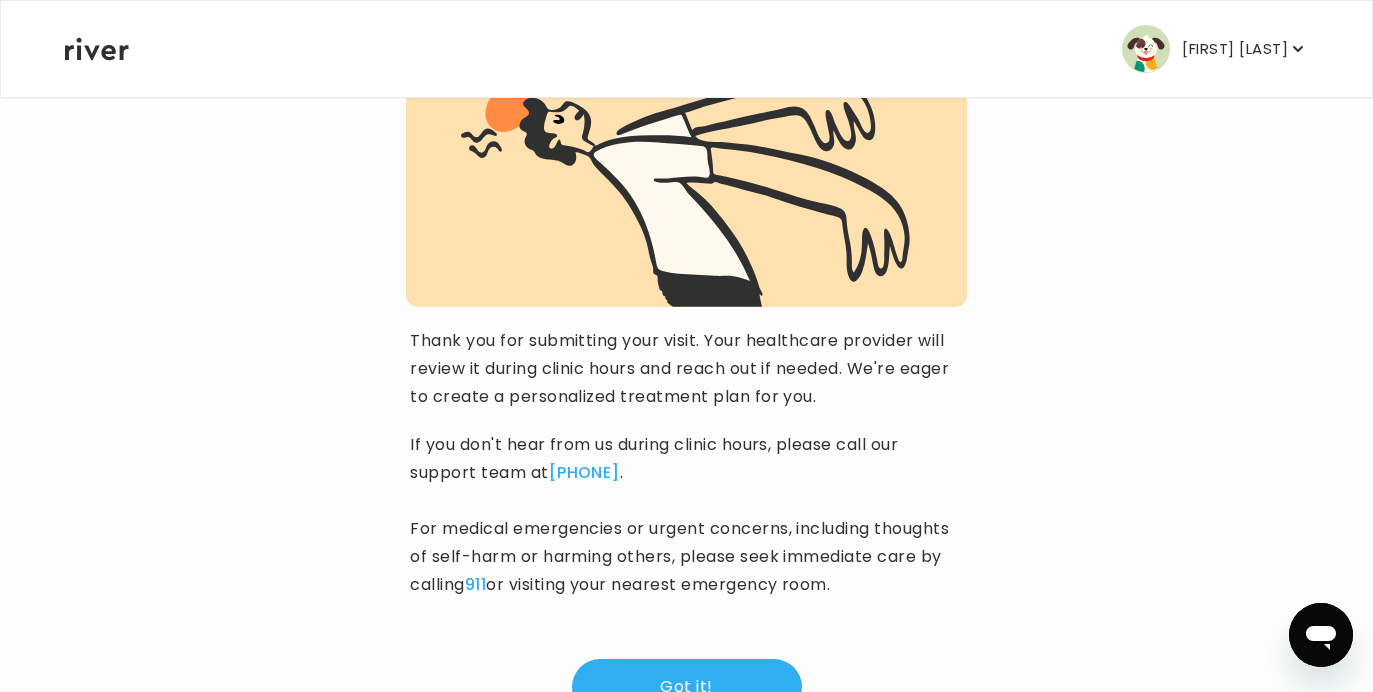 scroll, scrollTop: 276, scrollLeft: 0, axis: vertical 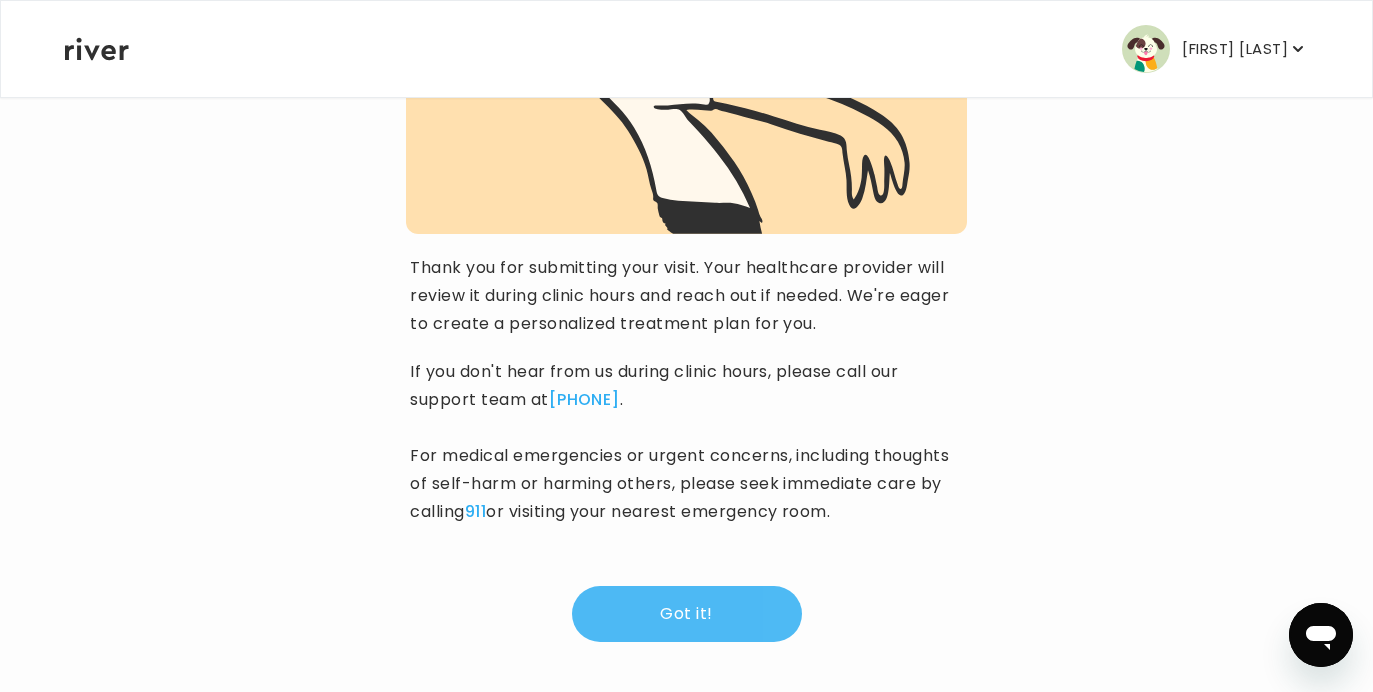 click on "Got it!" at bounding box center [687, 614] 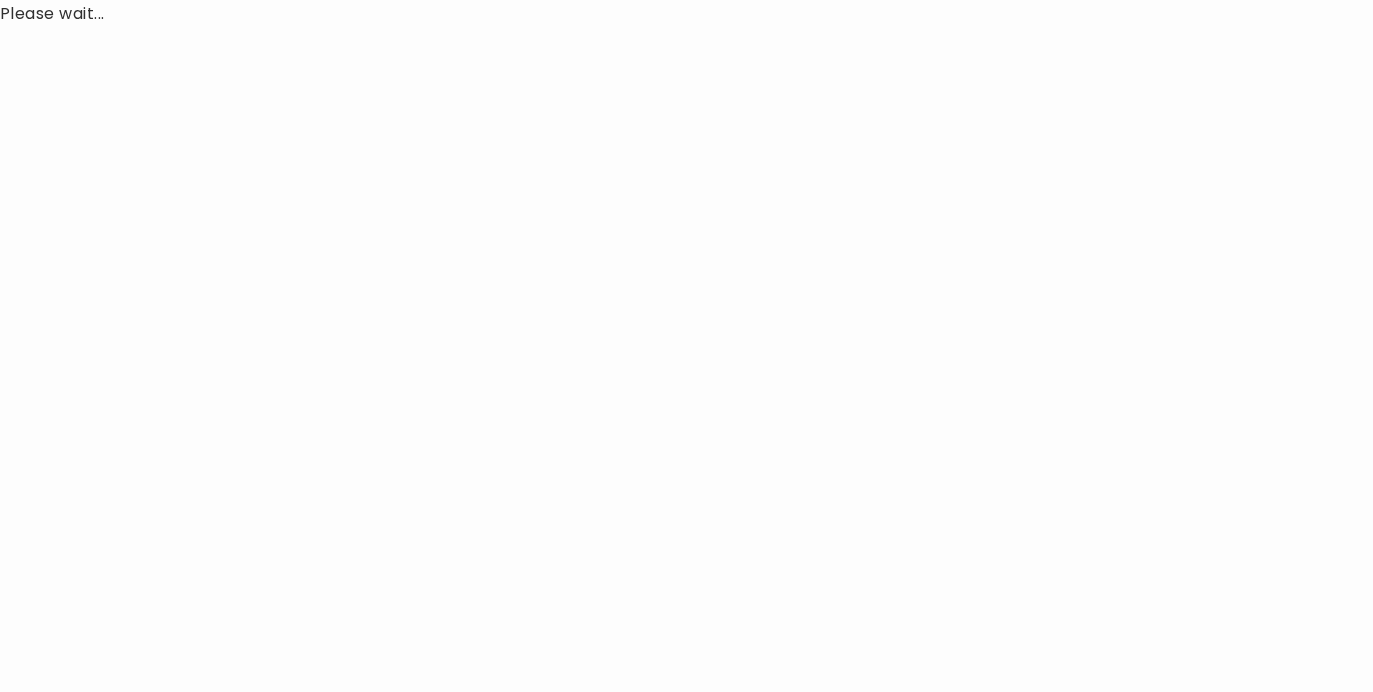 scroll, scrollTop: 0, scrollLeft: 0, axis: both 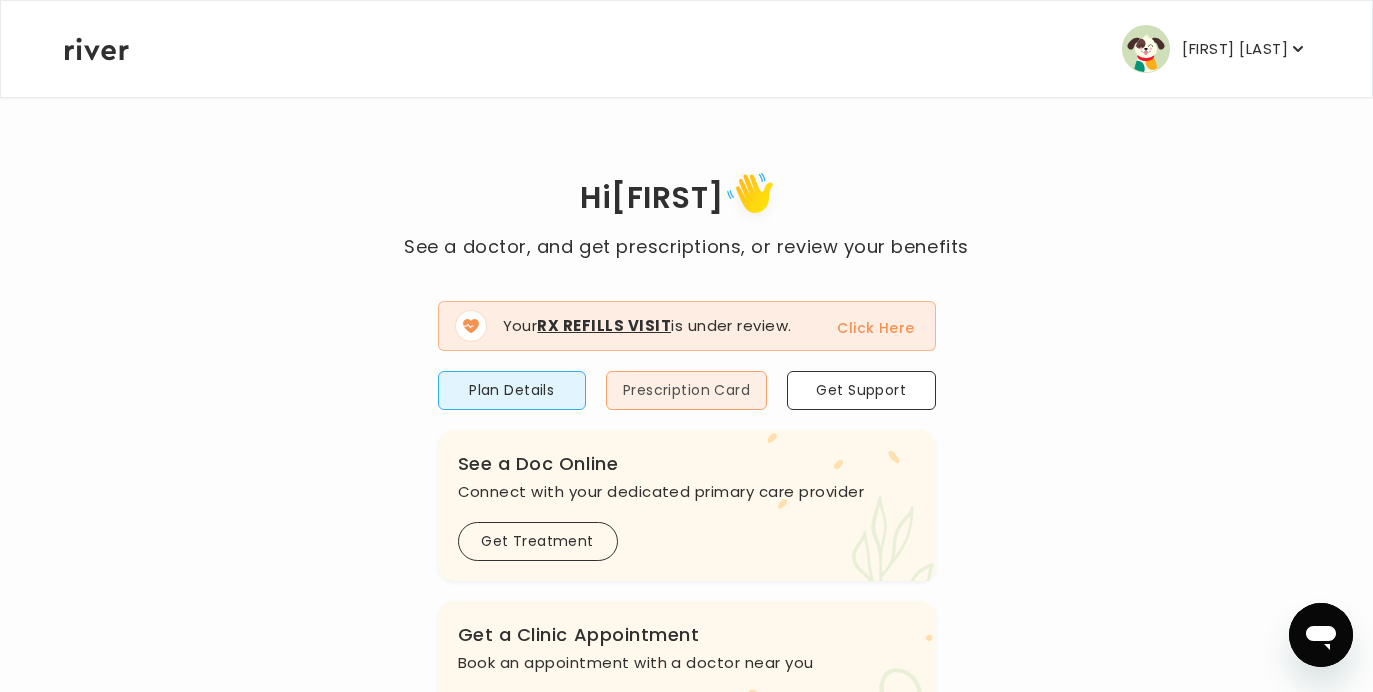 click on "Prescription Card" at bounding box center (686, 390) 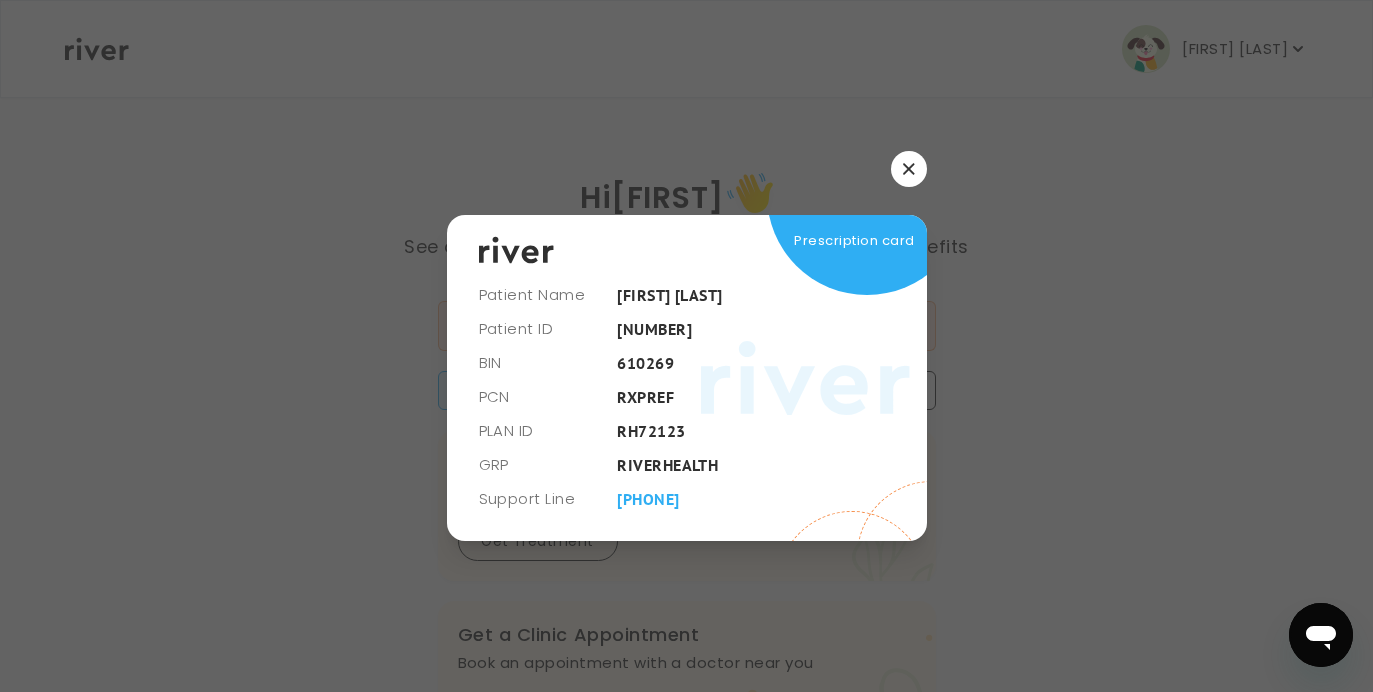 click at bounding box center [909, 169] 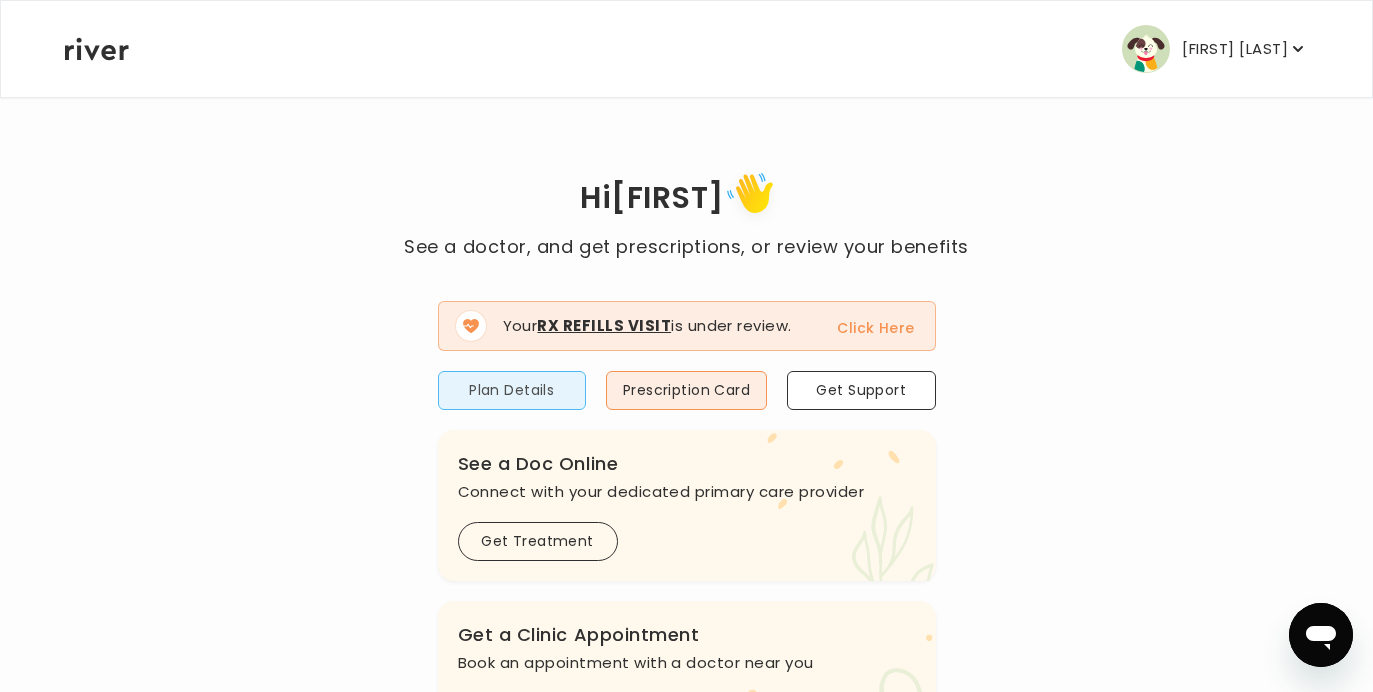 click on "Plan Details" at bounding box center (512, 390) 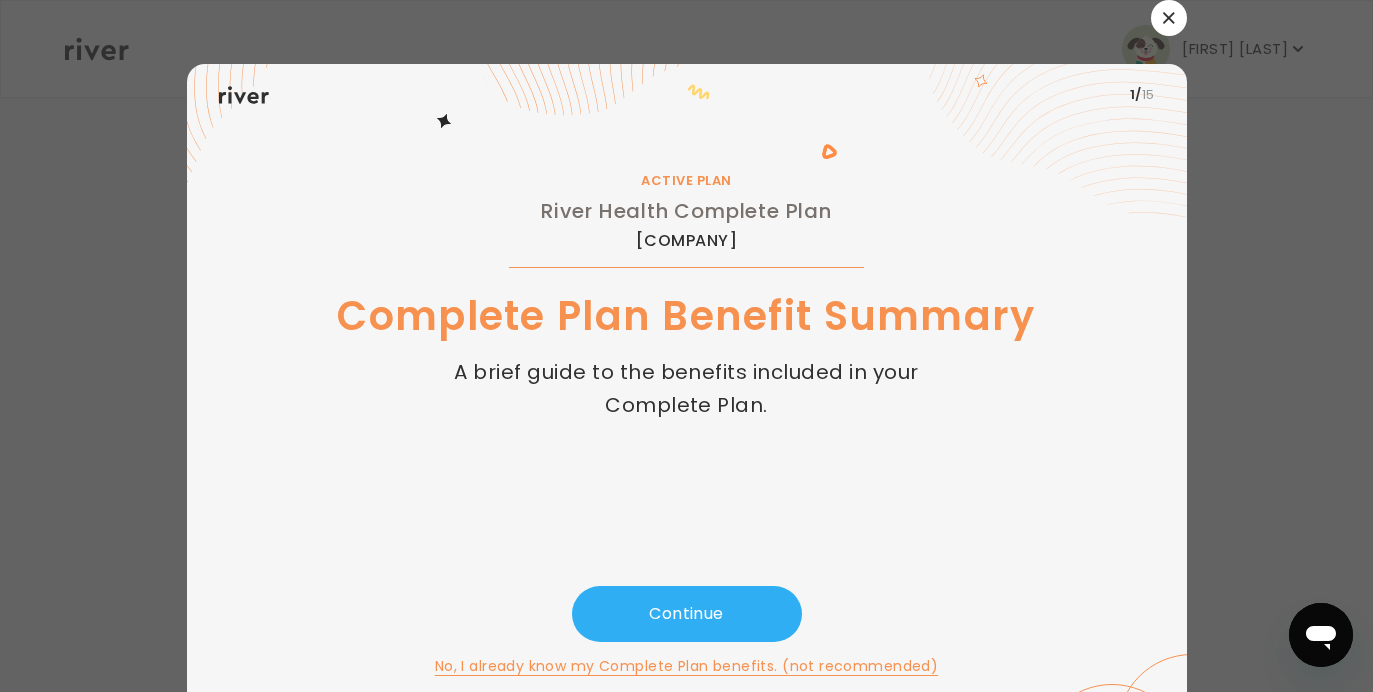 scroll, scrollTop: 22, scrollLeft: 0, axis: vertical 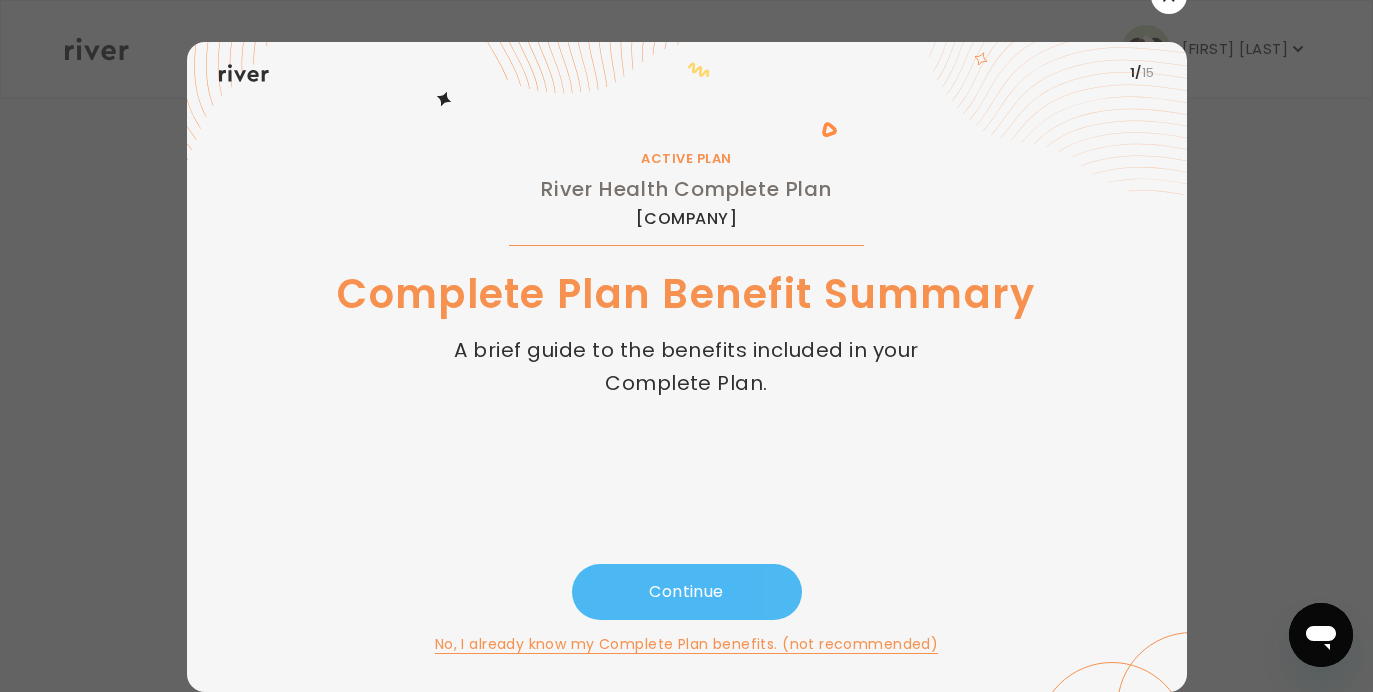 click on "Continue" at bounding box center [687, 592] 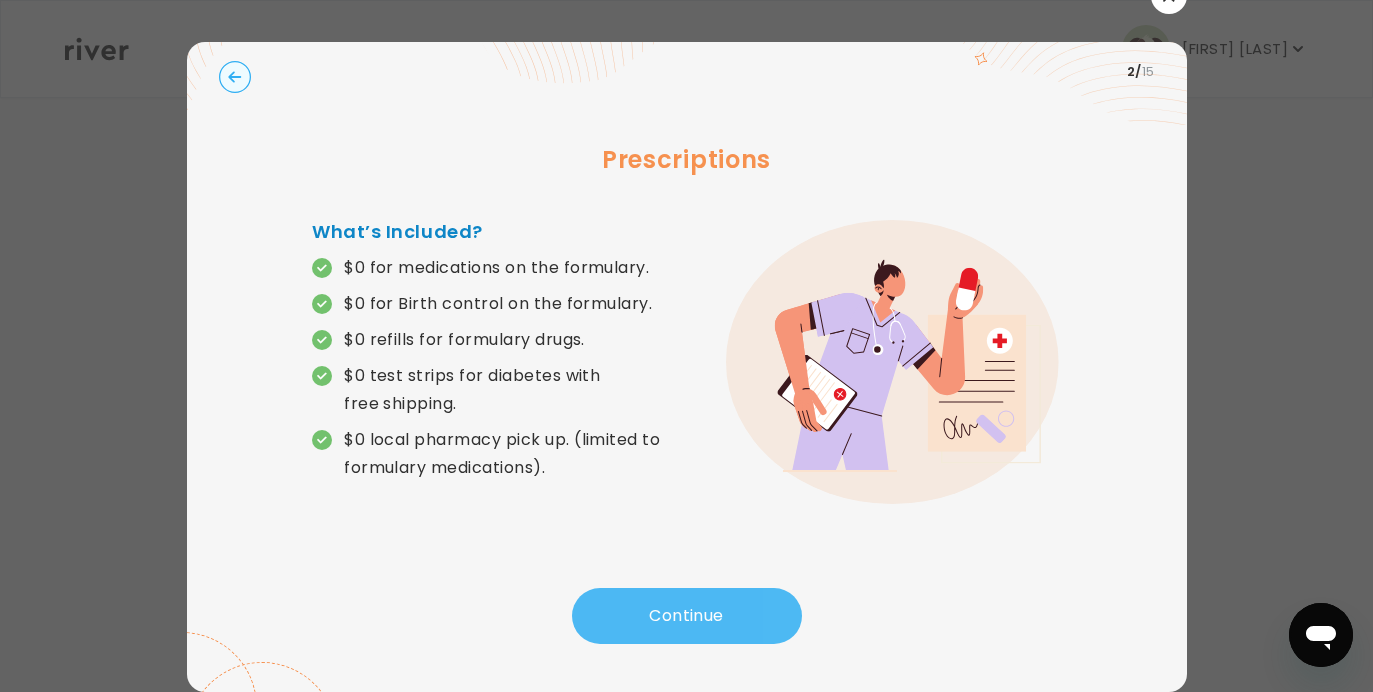 click on "Continue" at bounding box center (687, 616) 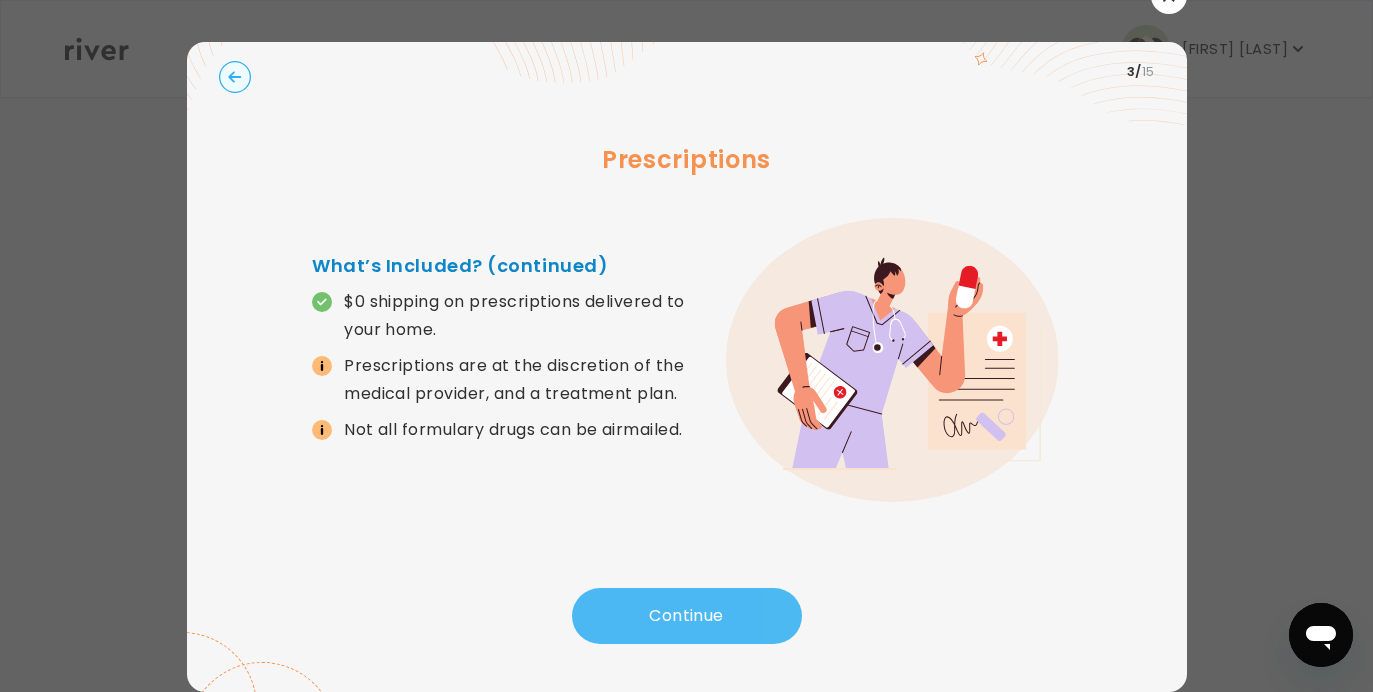 click on "Continue" at bounding box center (687, 616) 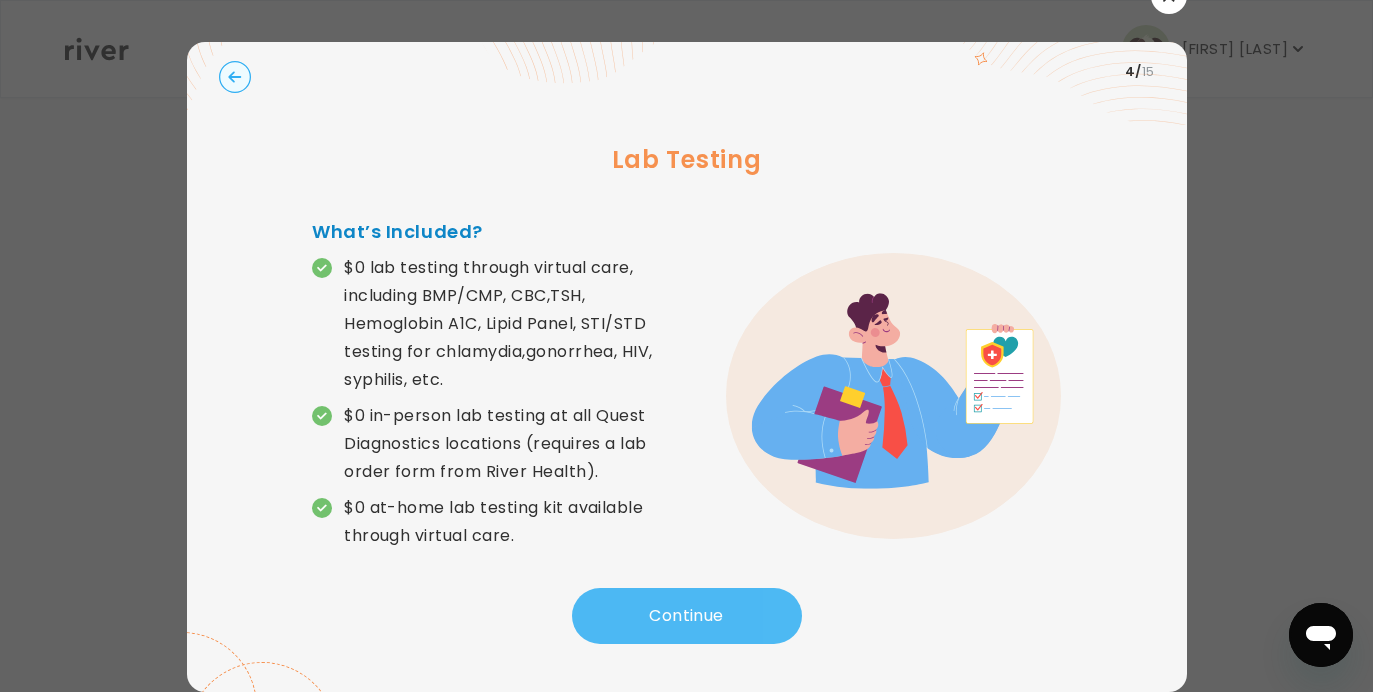 click on "Continue" at bounding box center (687, 616) 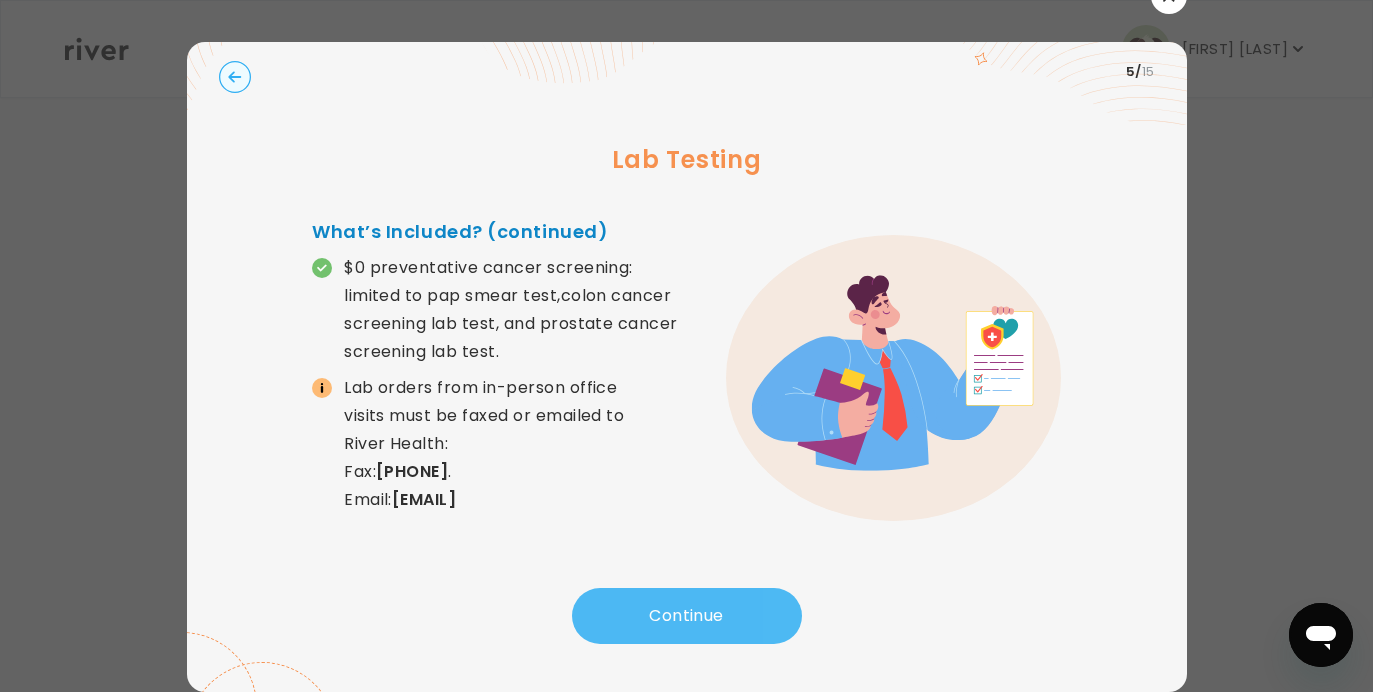 click on "Continue" at bounding box center (687, 616) 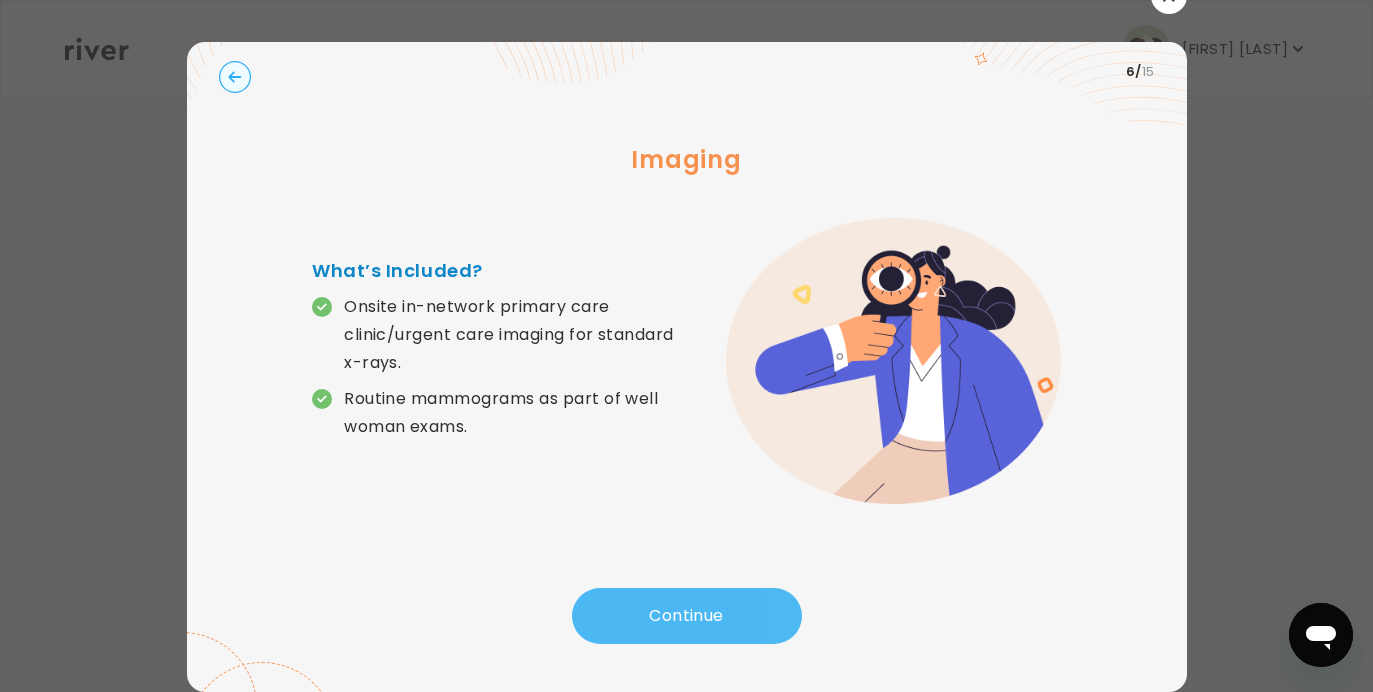 click on "Continue" at bounding box center (687, 616) 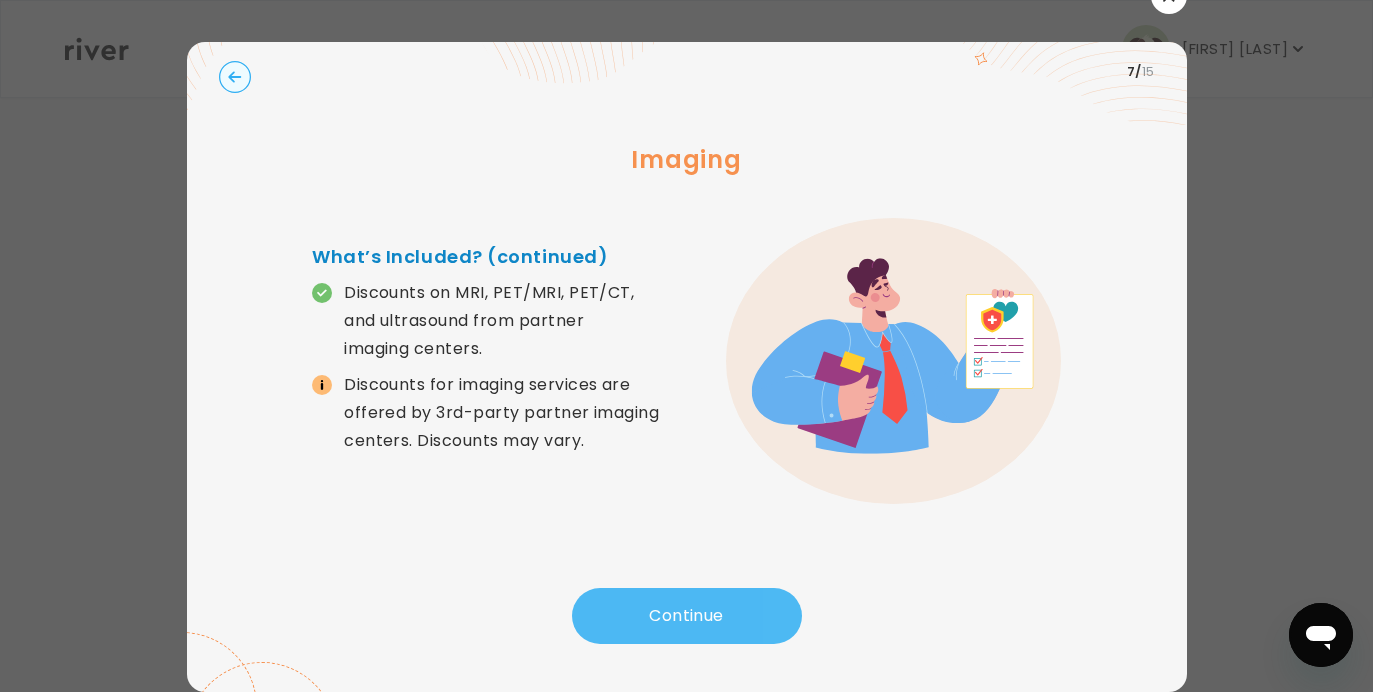 click on "Continue" at bounding box center (687, 616) 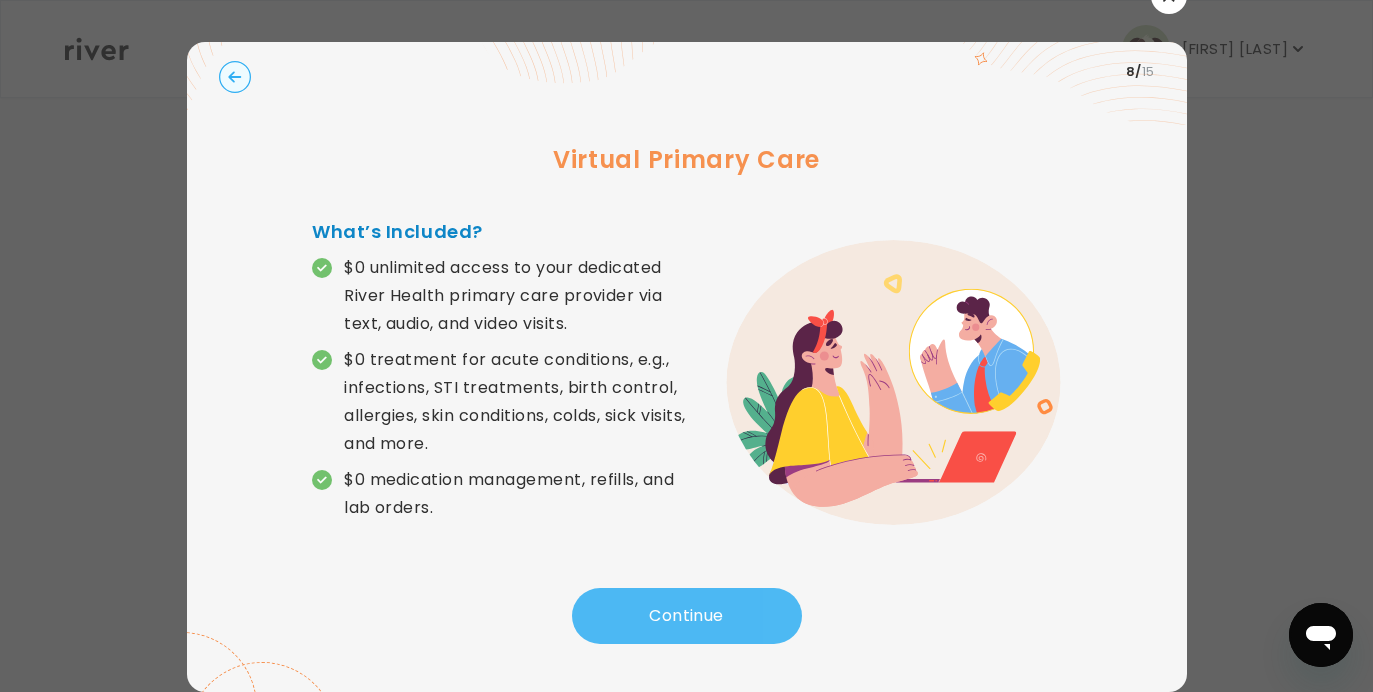 click on "Continue" at bounding box center (687, 616) 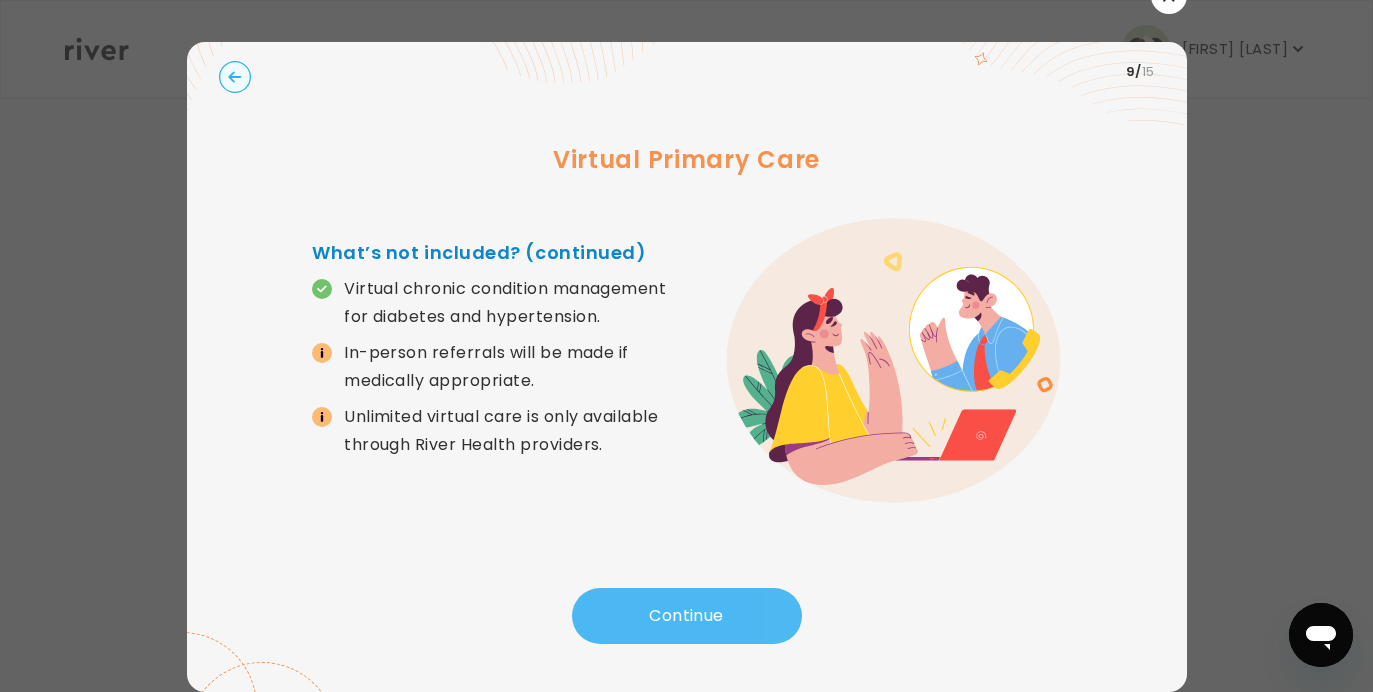 click on "Continue" at bounding box center [687, 616] 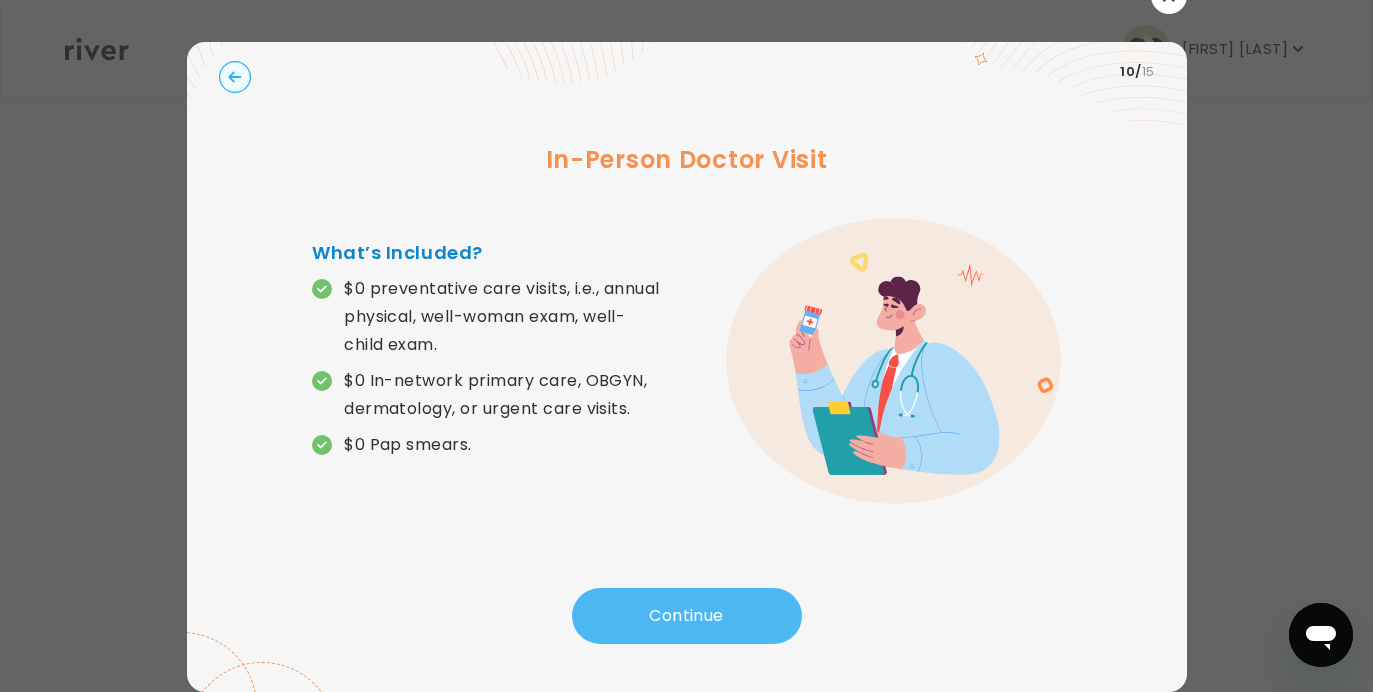 click on "Continue" at bounding box center [687, 616] 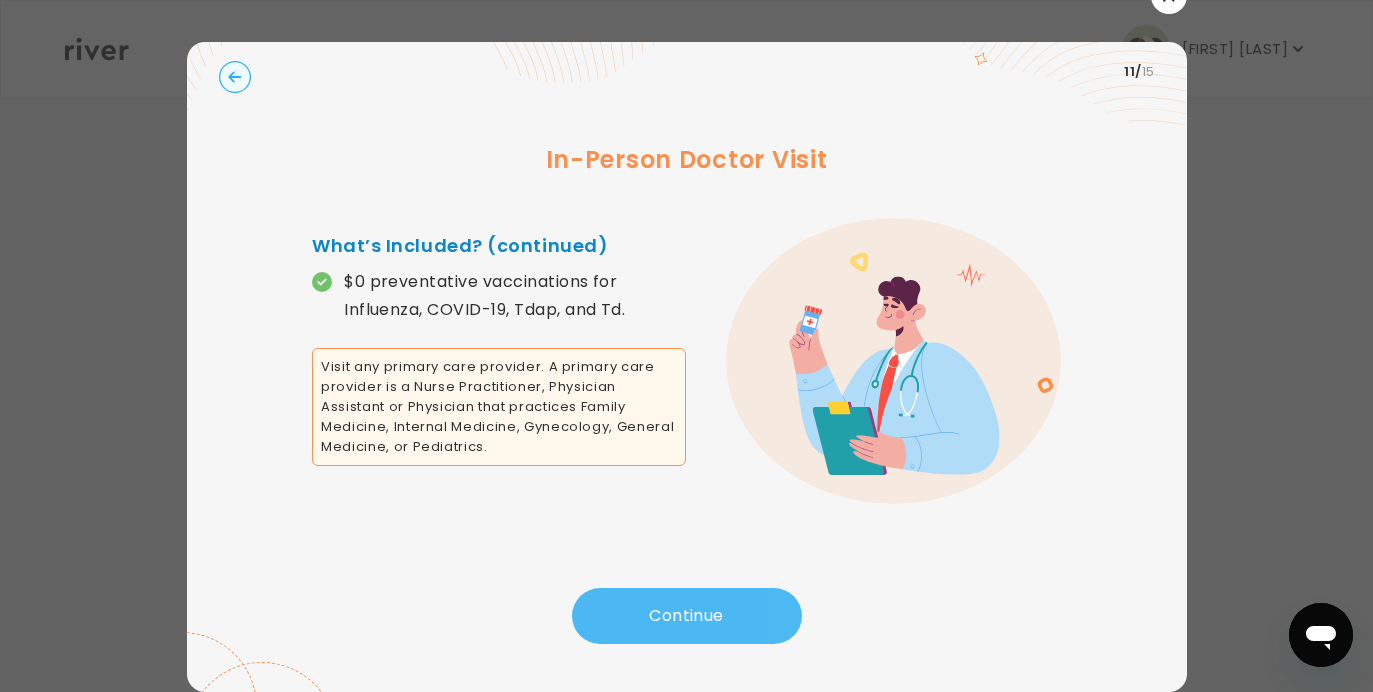click on "Continue" at bounding box center [687, 616] 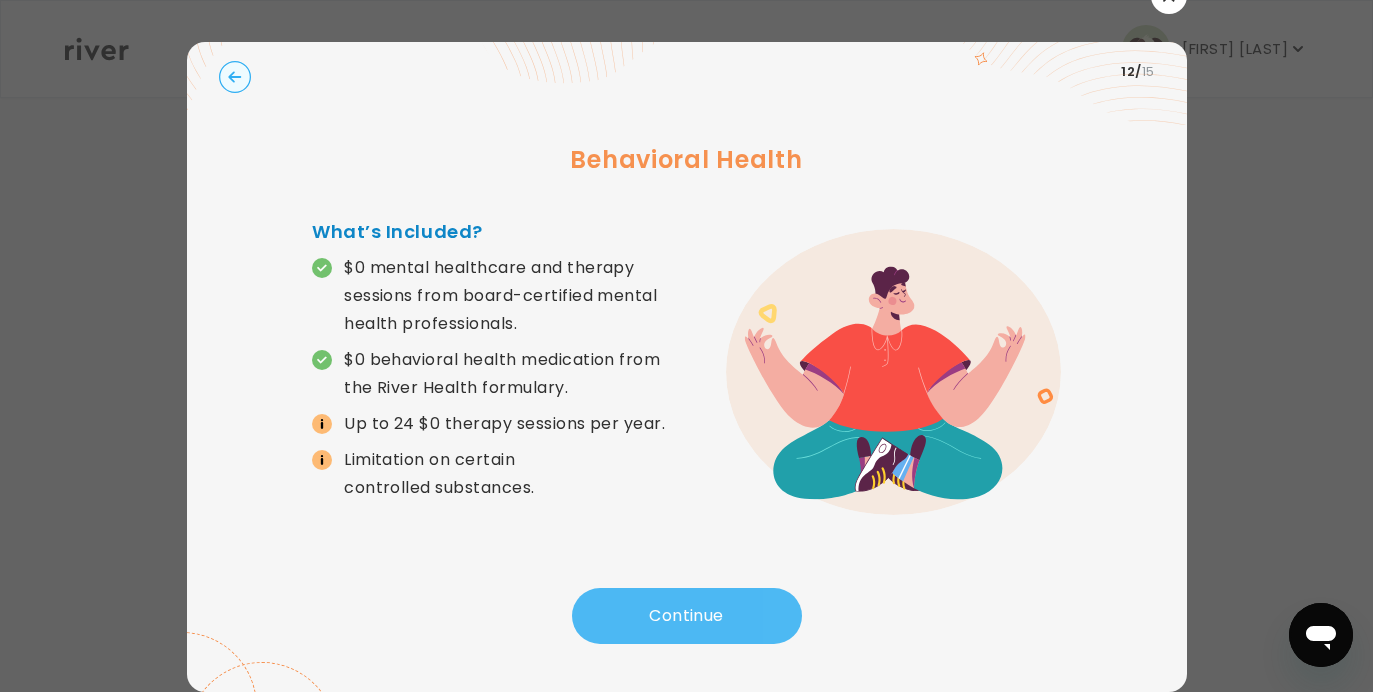 click on "Continue" at bounding box center [687, 616] 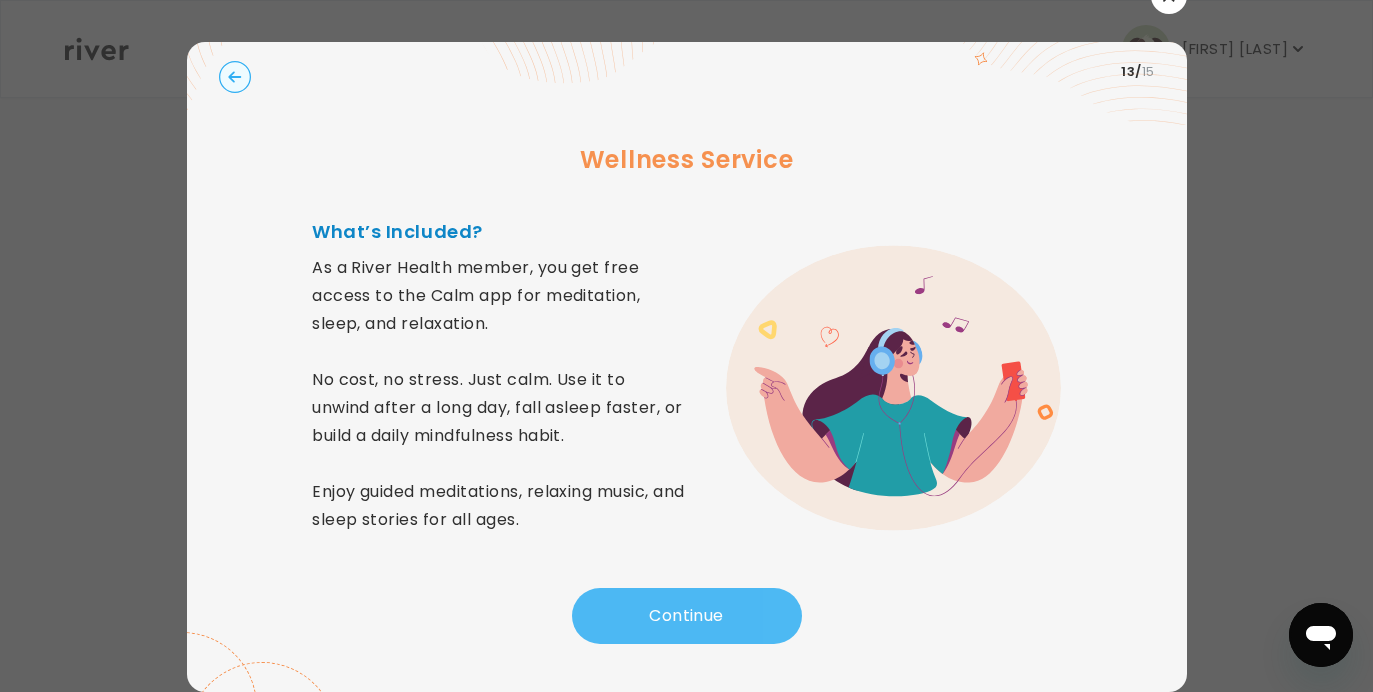 click on "Continue" at bounding box center (687, 616) 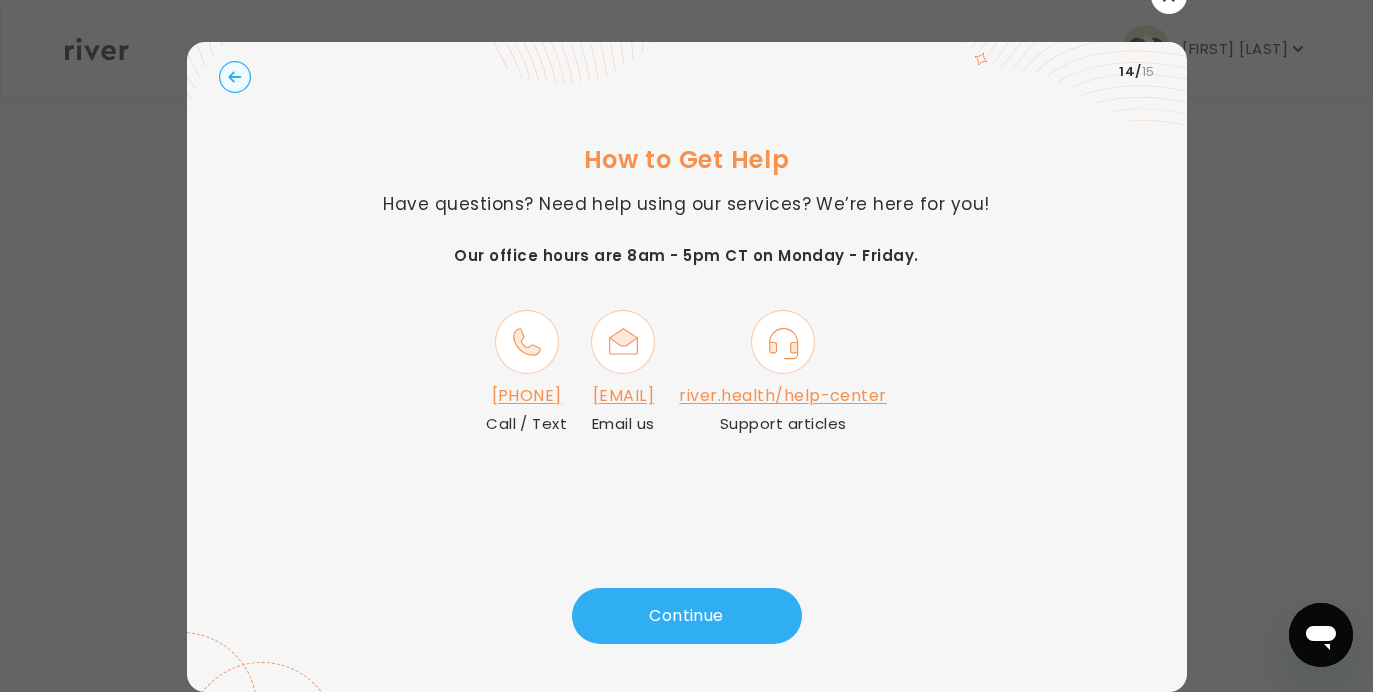 click on "Natalie Van Note Profile Activate Card Add Family Terms of Service Privacy Policy Logout Hi  Natalie See a doctor, and get prescriptions, or review your benefits Your  Rx Refills Visit  is under review. Click Here Plan Details Prescription Card Get Support
.cls-1 {
fill: #ffe0ae;
}
.cls-2 {
fill: #eaefd8;
}
River Health Complete ACTIVE Employer Sponsored: [COMPANY]
.cls-see {
fill: #eaefd8;
}
.cls-see-doctor {
fill: #ffe0ae;
}
See a Doc Online Connect with your dedicated primary care provider Get Treatment
.cls-clinic {
fill: #eaefd8;
}
.cls-clinic-appt {
fill: #ffe0ae;
}
Get a Clinic Appointment Book an appointment with a doctor near you Schedule Visit
.cls-1 {
fill: #ffe0ae;
}
Behavioral Health Get help with anxiety, depression, and more Get Started .cls-1{fill:#ffe0ae} Get a Prescription Refill ​" at bounding box center (686, 346) 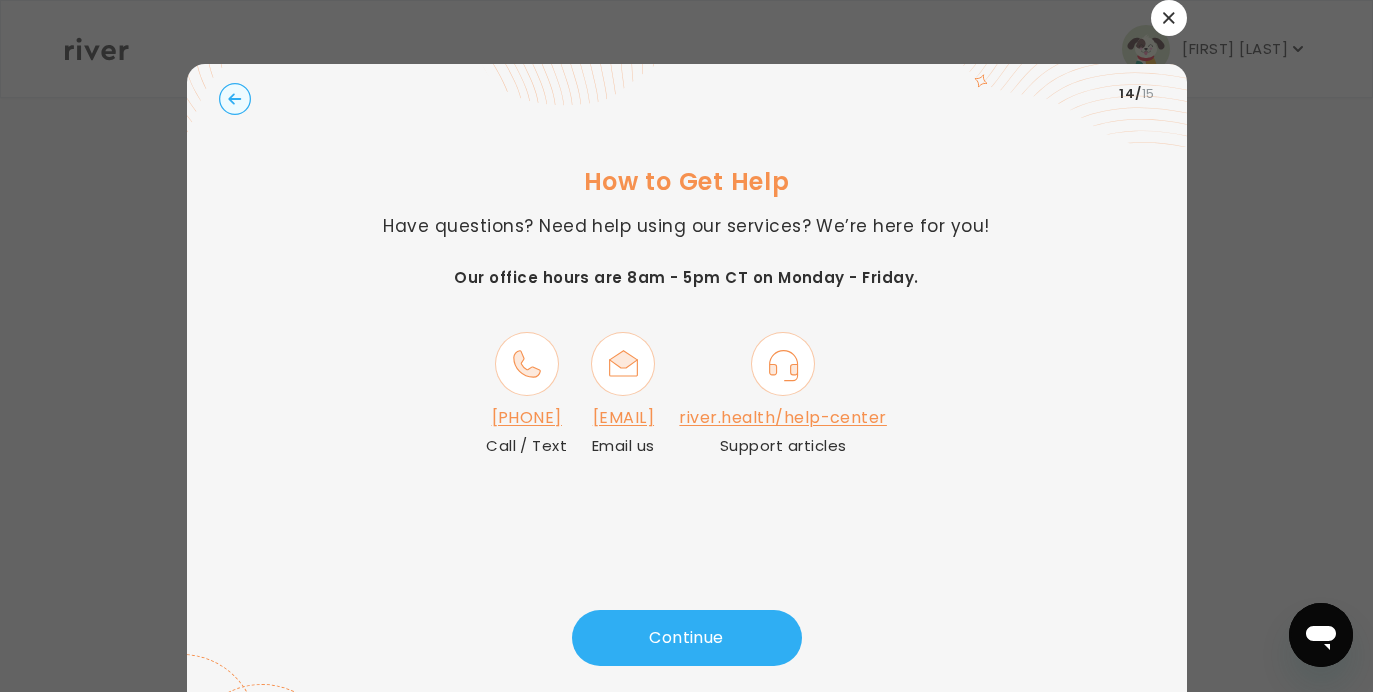 click at bounding box center [1169, 18] 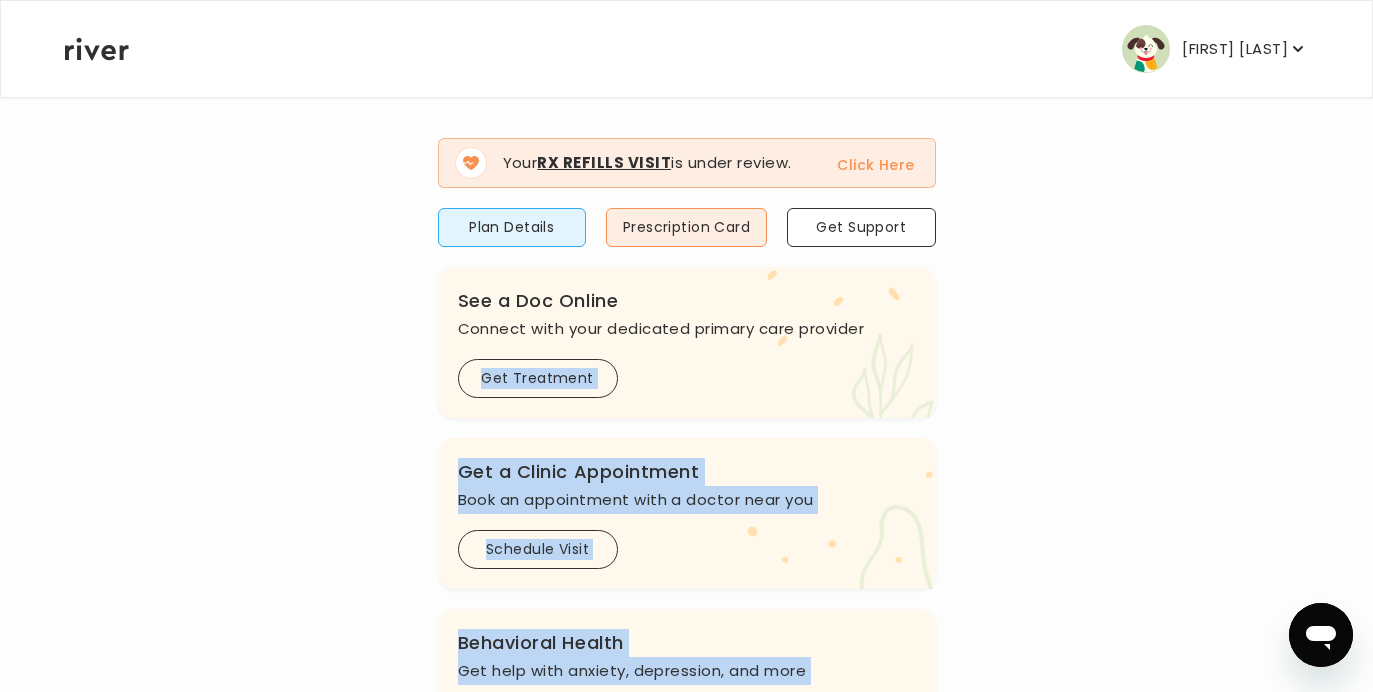 scroll, scrollTop: 629, scrollLeft: 0, axis: vertical 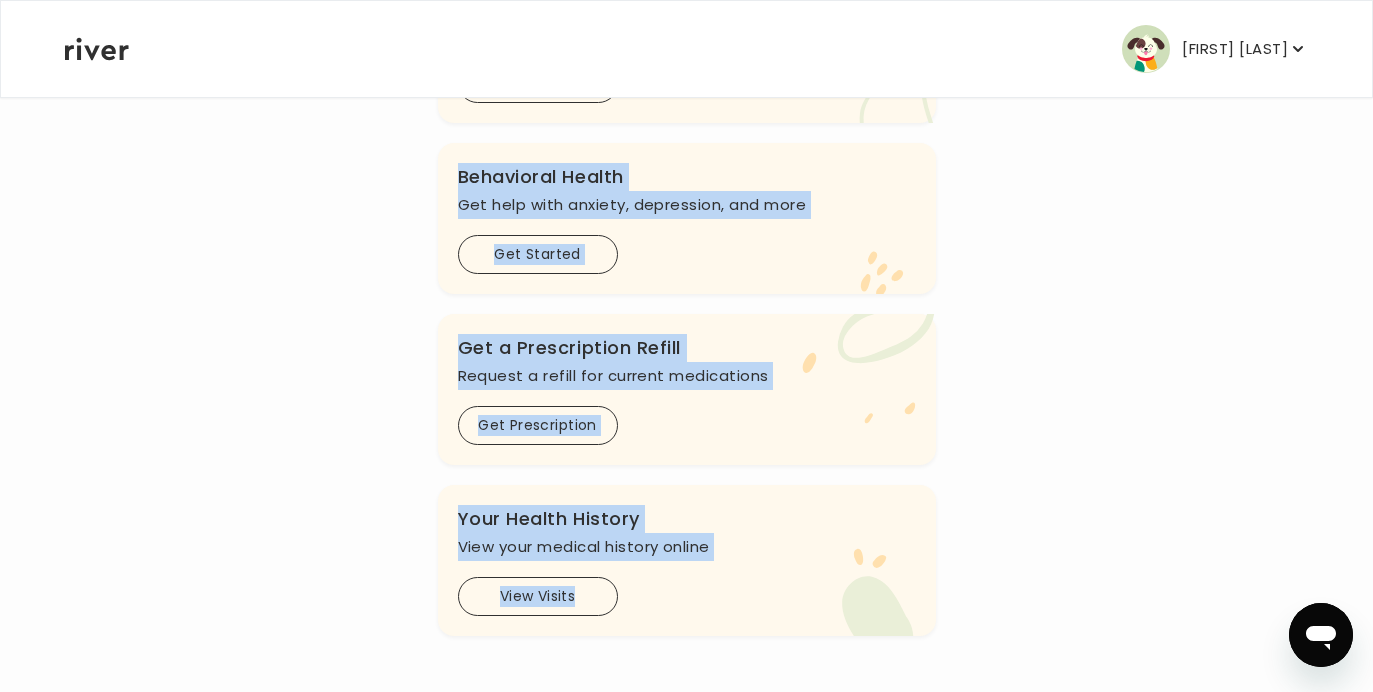 click on ".cls-1{fill:#ffe0ae} Get a Prescription Refill Request a refill for current medications Get Prescription" at bounding box center (687, 389) 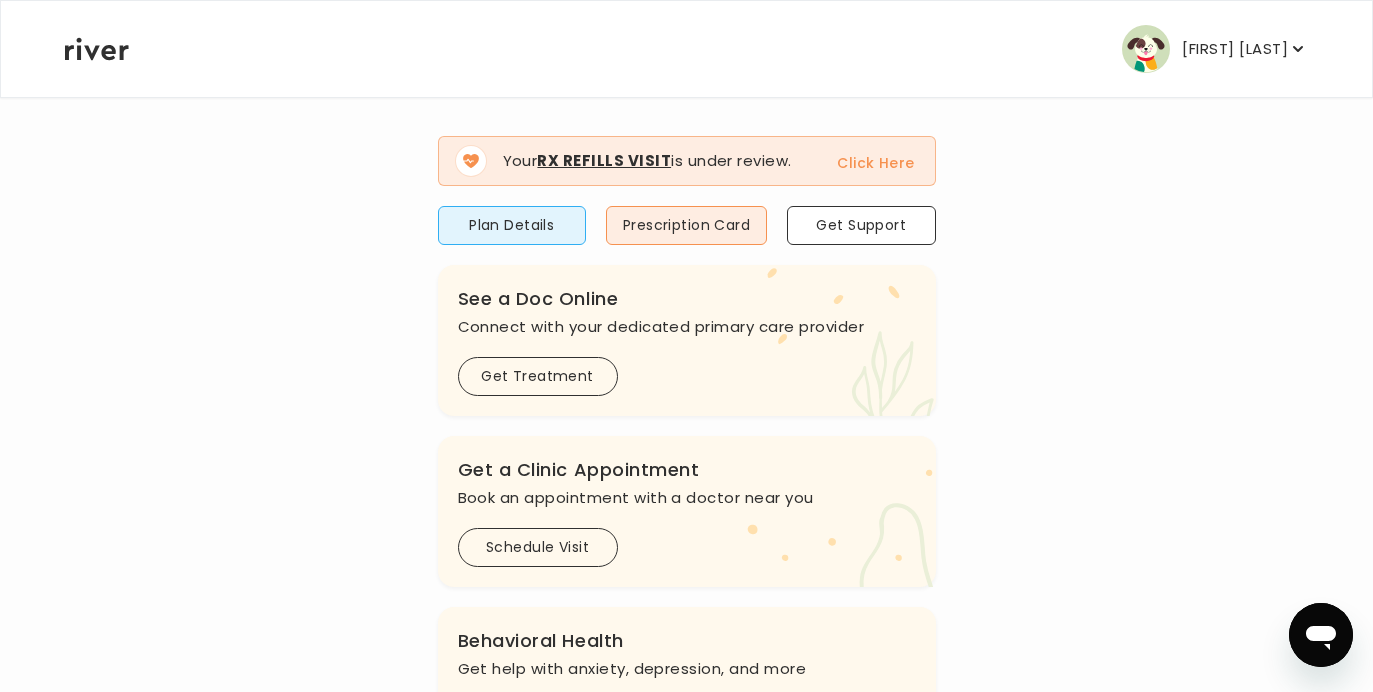 scroll, scrollTop: 0, scrollLeft: 0, axis: both 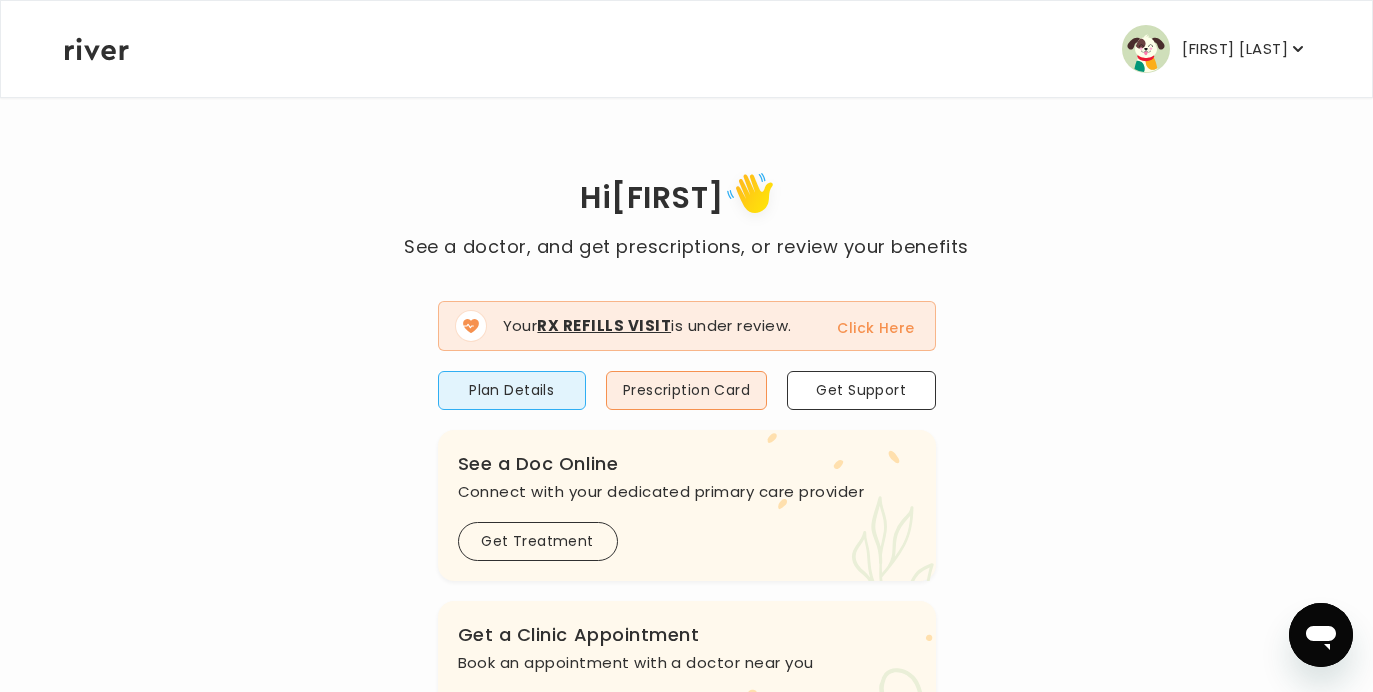 click on "[FIRST] [LAST]" at bounding box center (1235, 49) 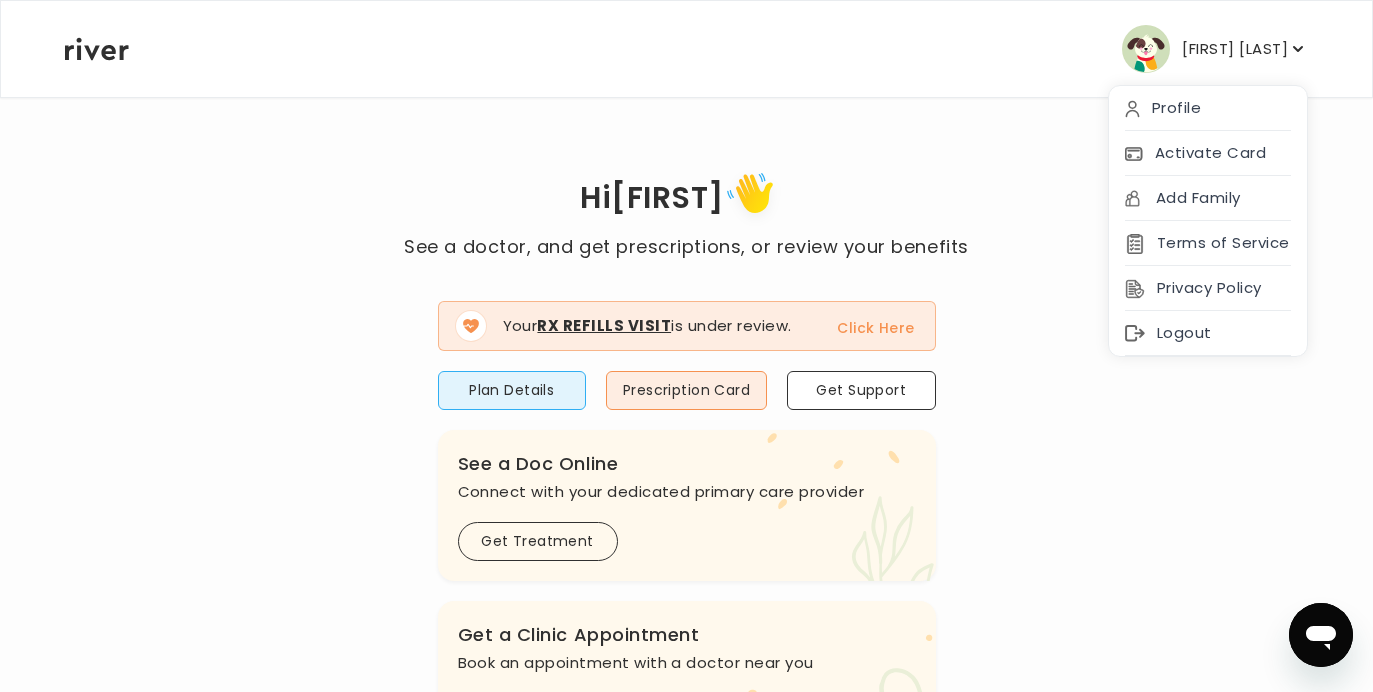 click on "[FIRST] [LAST]" at bounding box center (1235, 49) 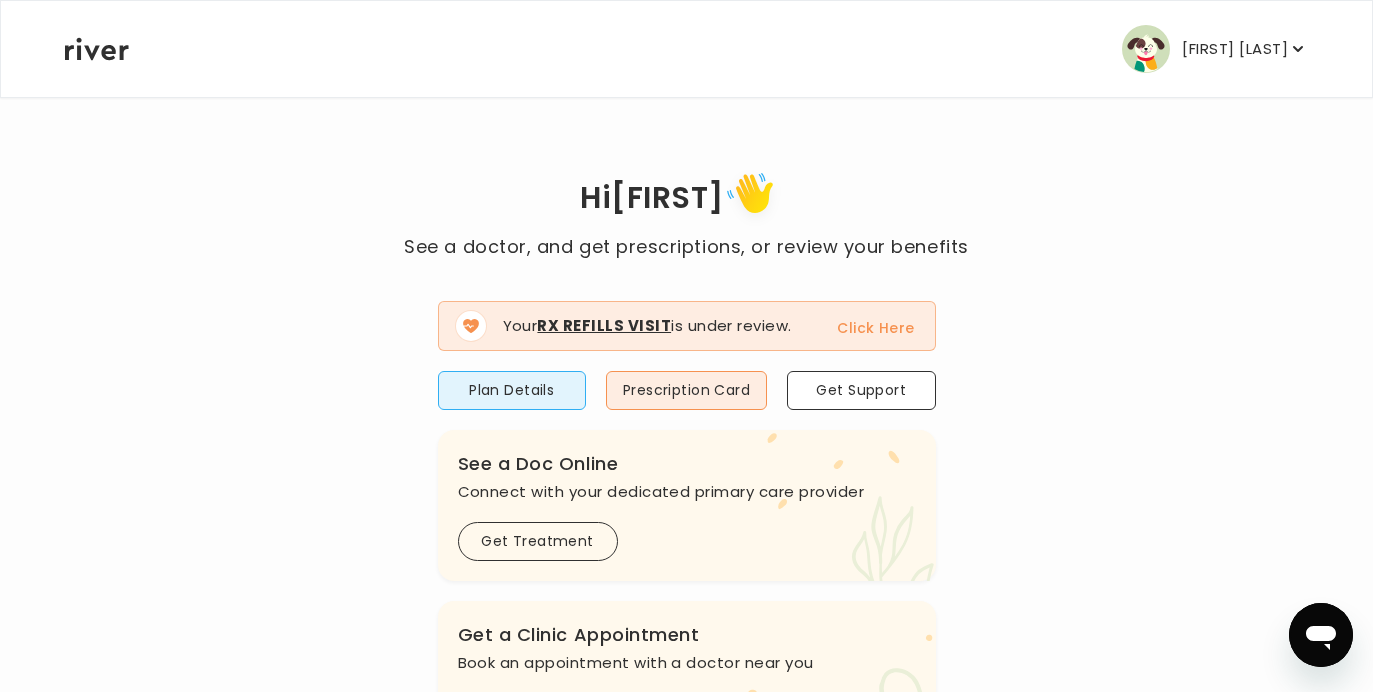 click on "Natalie Van Note Profile Activate Card Add Family Terms of Service Privacy Policy Logout Hi  Natalie See a doctor, and get prescriptions, or review your benefits Your  Rx Refills Visit  is under review. Click Here Plan Details Prescription Card Get Support
.cls-1 {
fill: #ffe0ae;
}
.cls-2 {
fill: #eaefd8;
}
River Health Complete ACTIVE Employer Sponsored: [COMPANY]
.cls-see {
fill: #eaefd8;
}
.cls-see-doctor {
fill: #ffe0ae;
}
See a Doc Online Connect with your dedicated primary care provider Get Treatment
.cls-clinic {
fill: #eaefd8;
}
.cls-clinic-appt {
fill: #ffe0ae;
}
Get a Clinic Appointment Book an appointment with a doctor near you Schedule Visit
.cls-1 {
fill: #ffe0ae;
}
Behavioral Health Get help with anxiety, depression, and more Get Started .cls-1{fill:#ffe0ae} Get a Prescription Refill ​" at bounding box center (686, 715) 